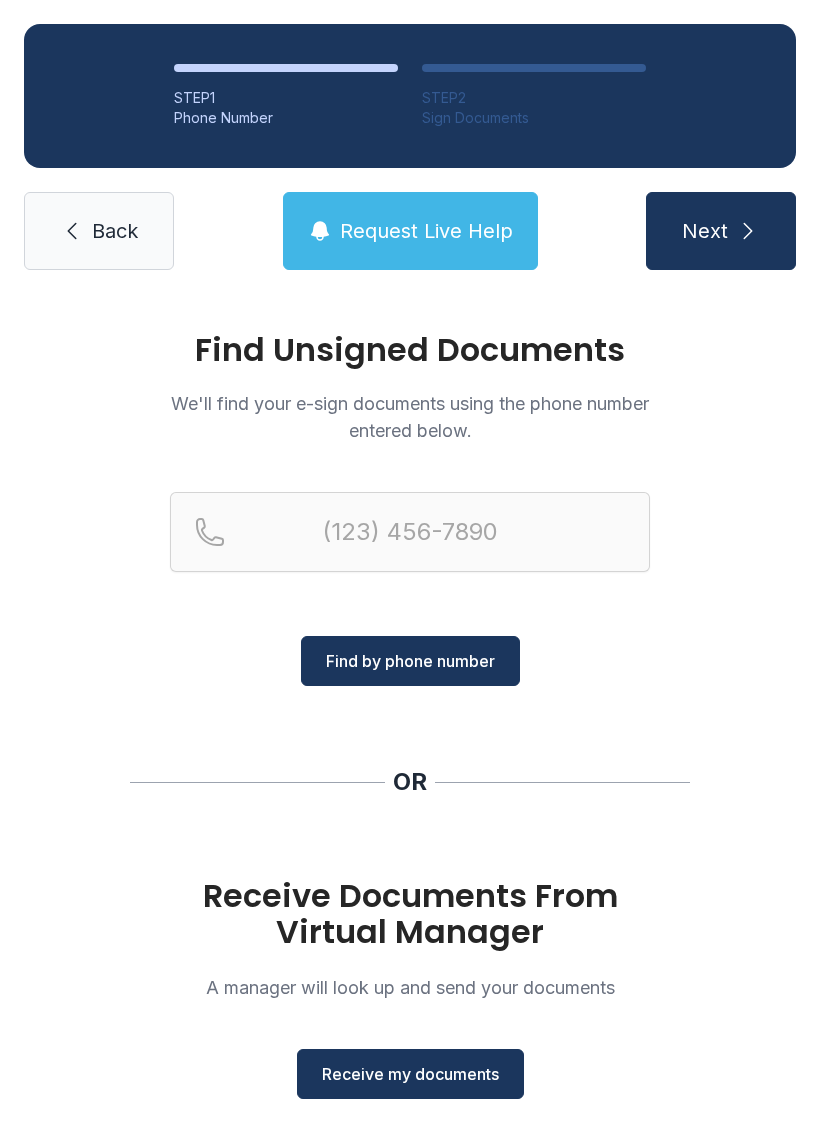 scroll, scrollTop: 0, scrollLeft: 0, axis: both 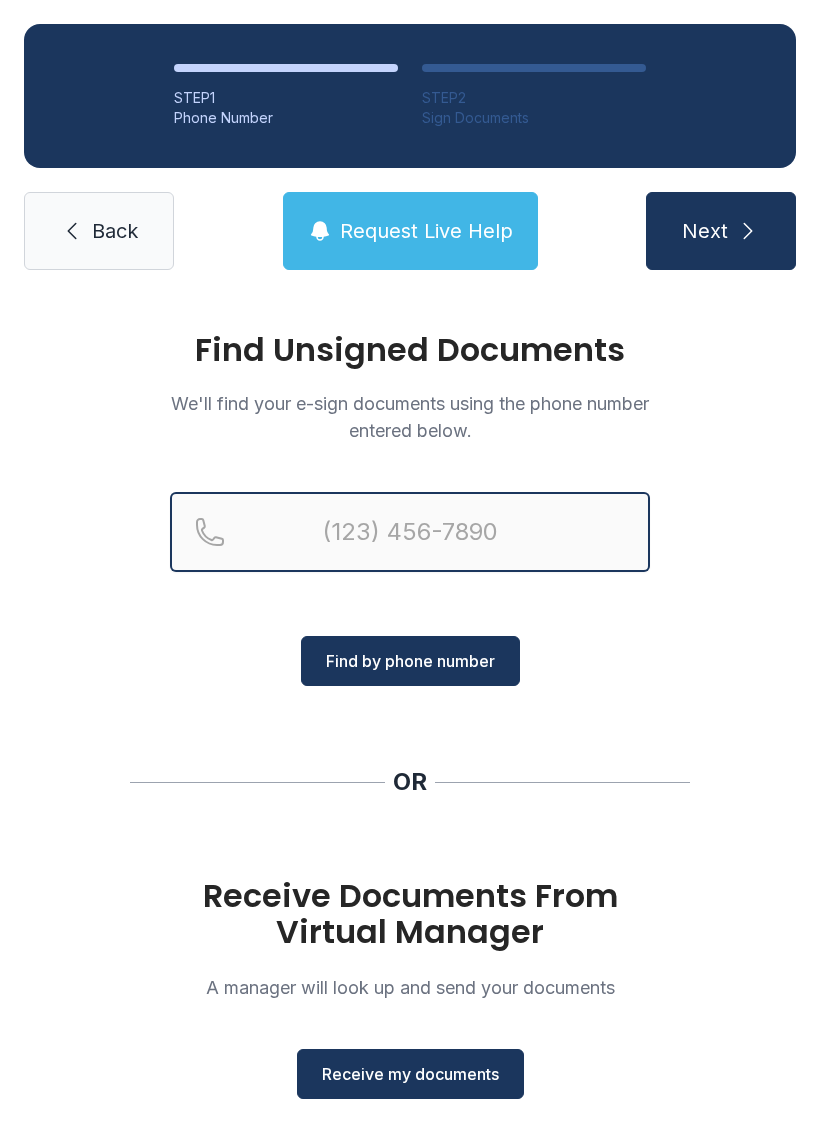 click at bounding box center (410, 532) 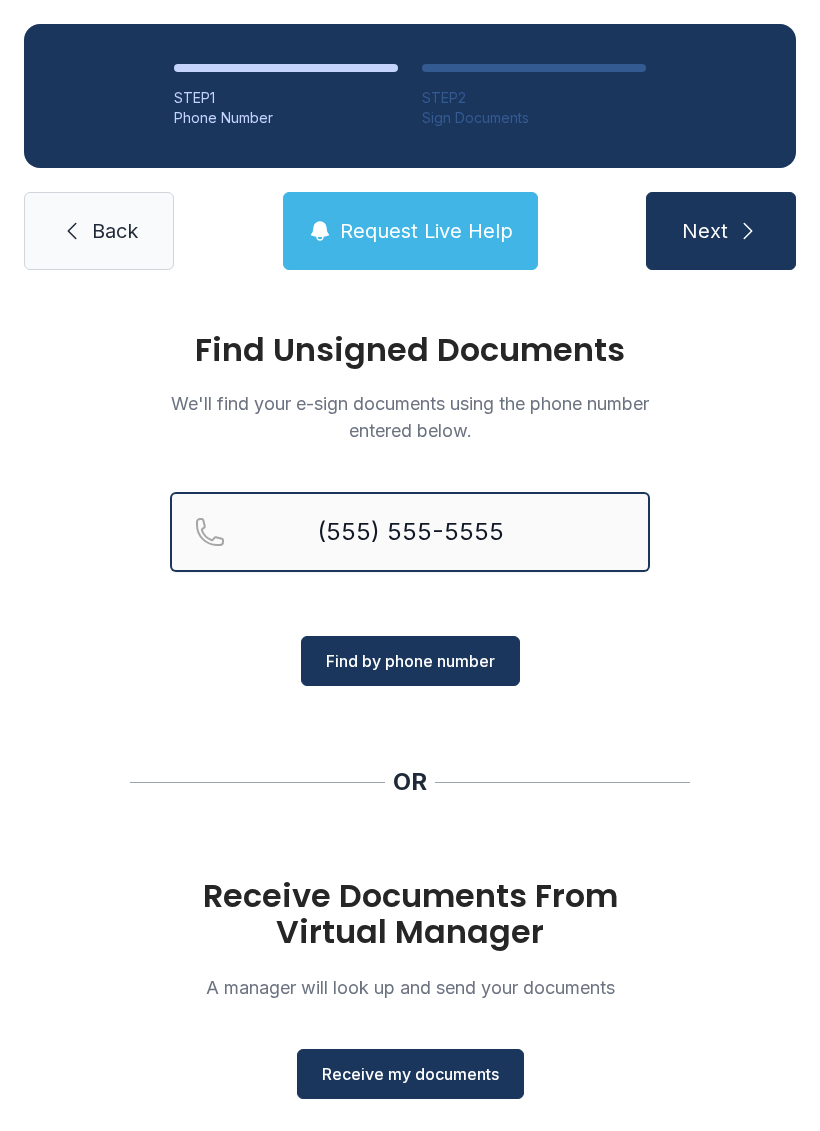 type on "(555) 555-5555" 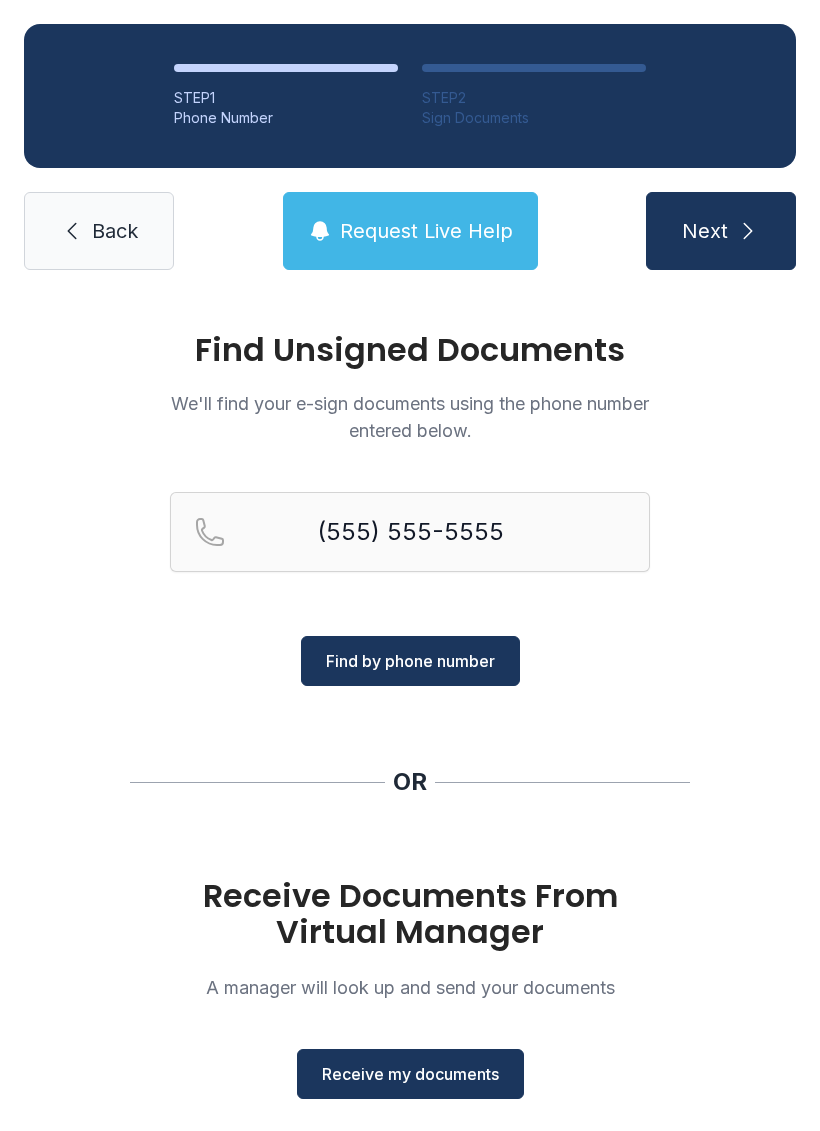 click on "Find by phone number" at bounding box center (410, 661) 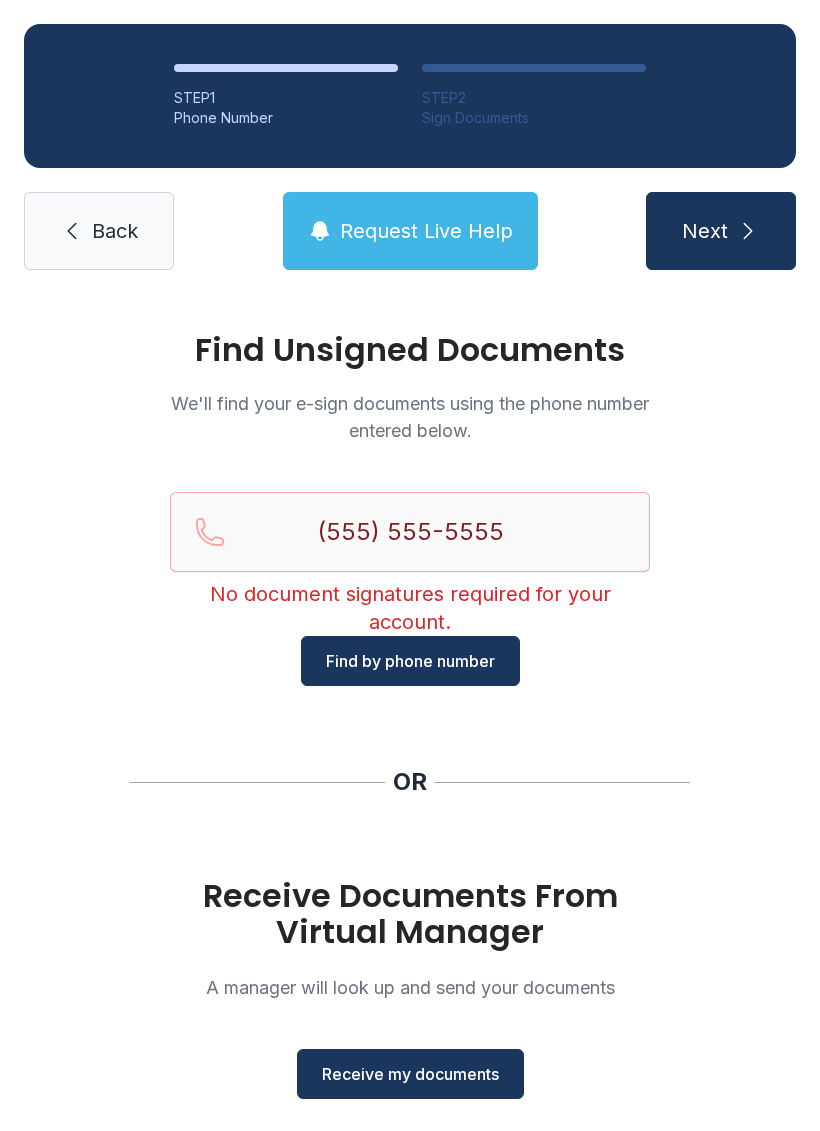 click on "Back" at bounding box center (115, 231) 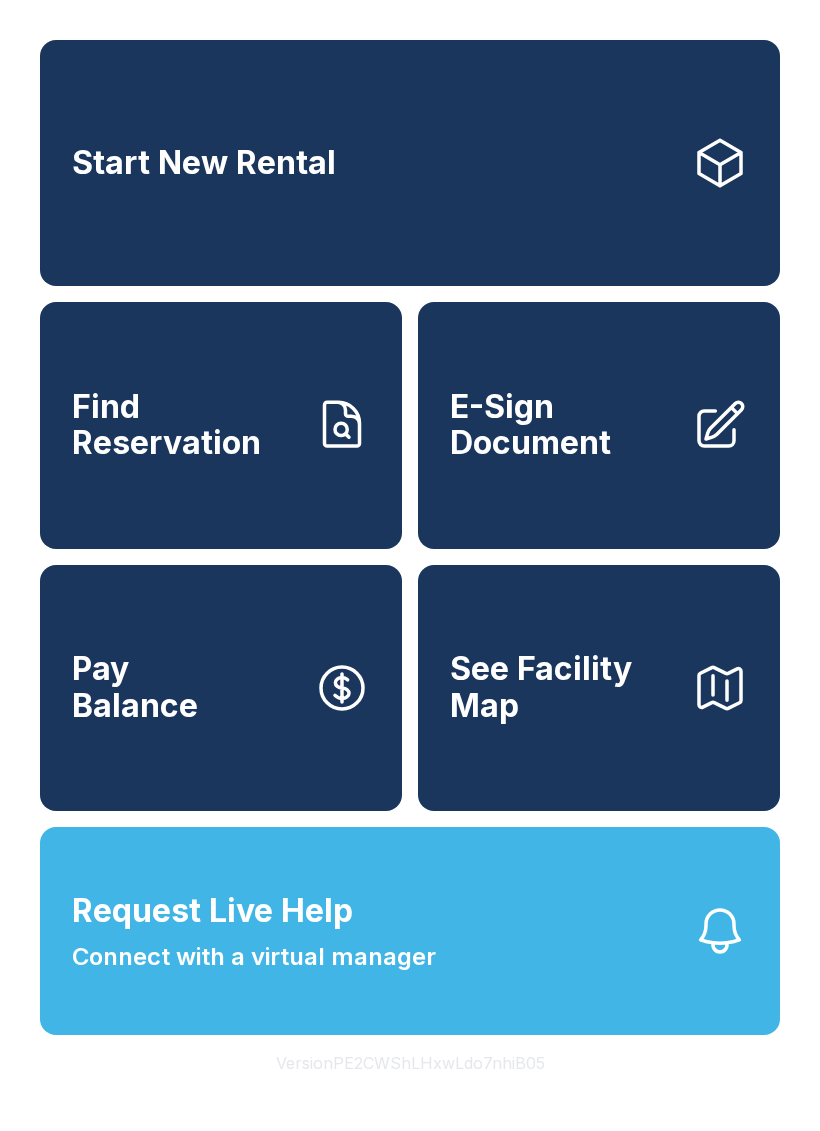 click on "E-Sign Document" at bounding box center (563, 425) 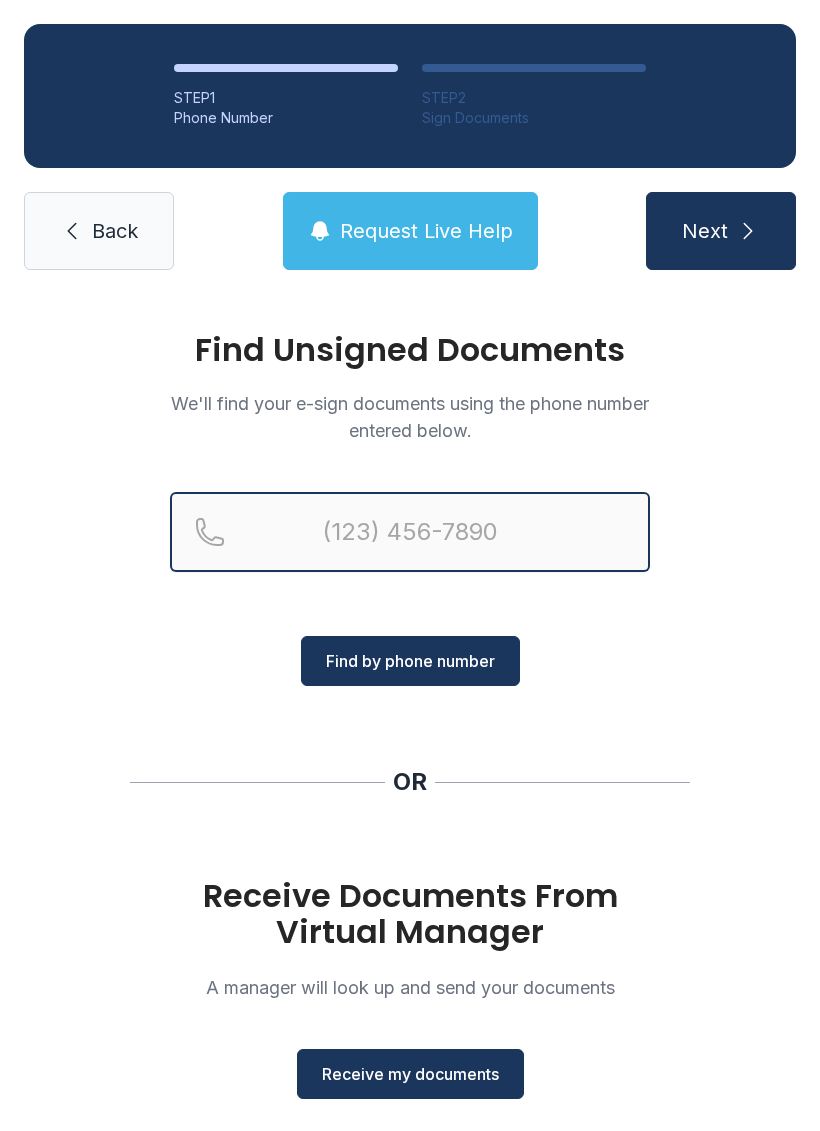 click at bounding box center [410, 532] 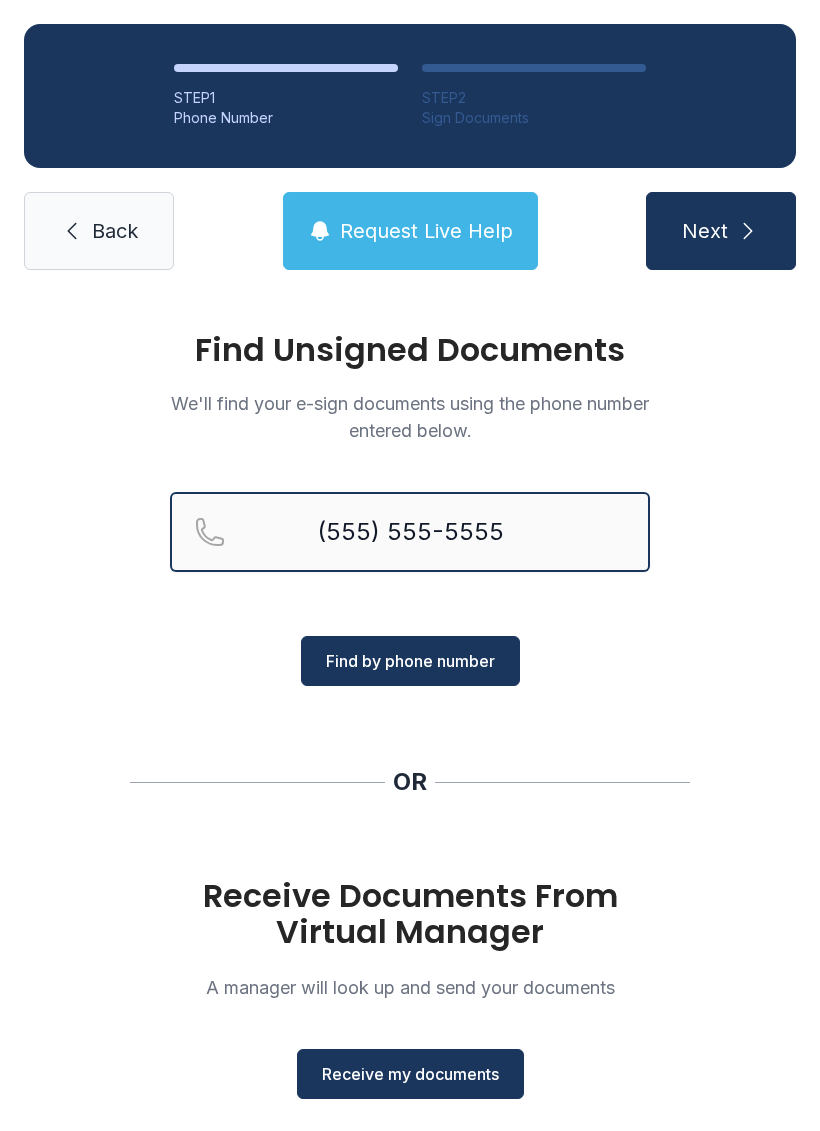 type on "(555) 555-5555" 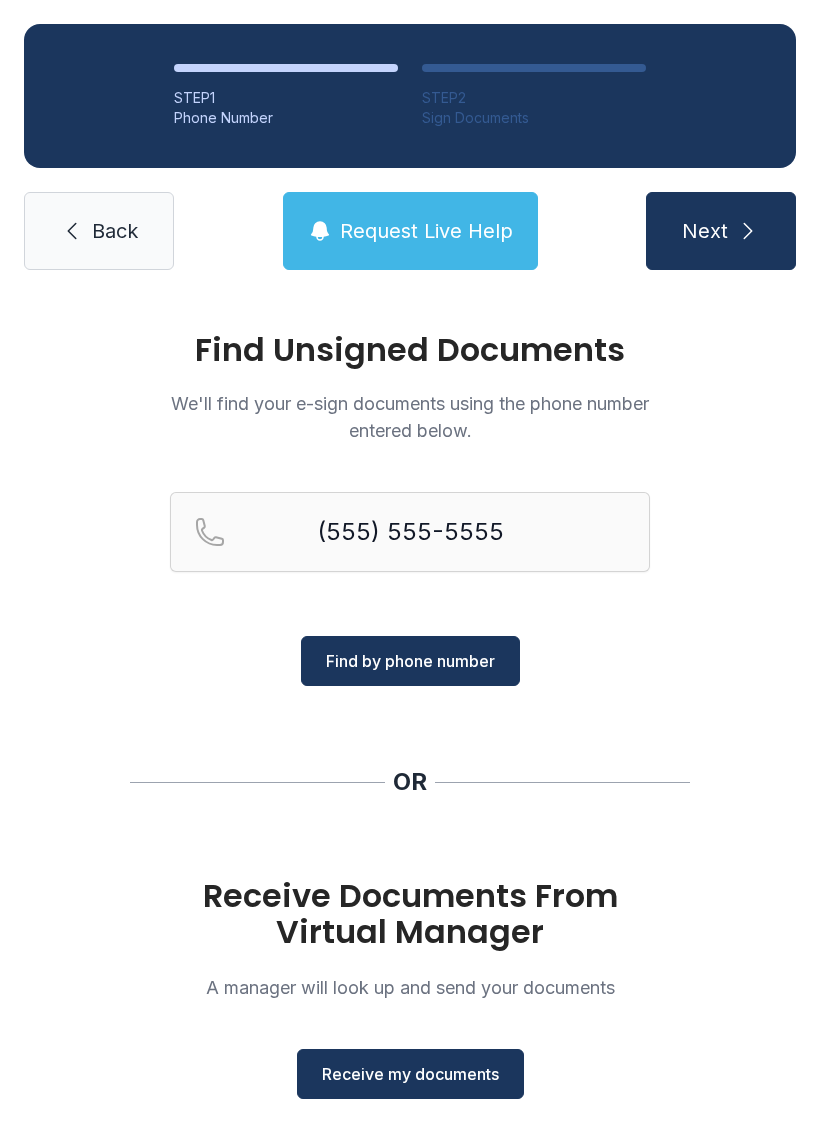 click on "Find by phone number" at bounding box center [410, 661] 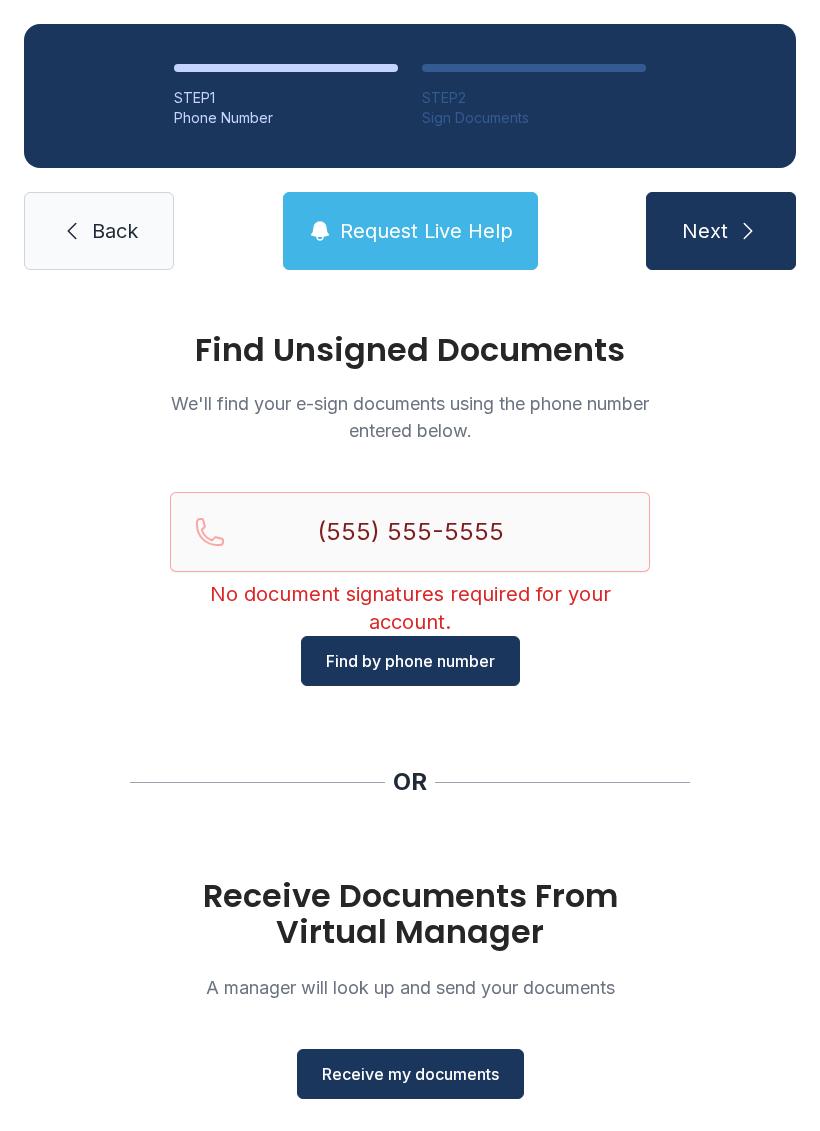 click on "Back" at bounding box center [115, 231] 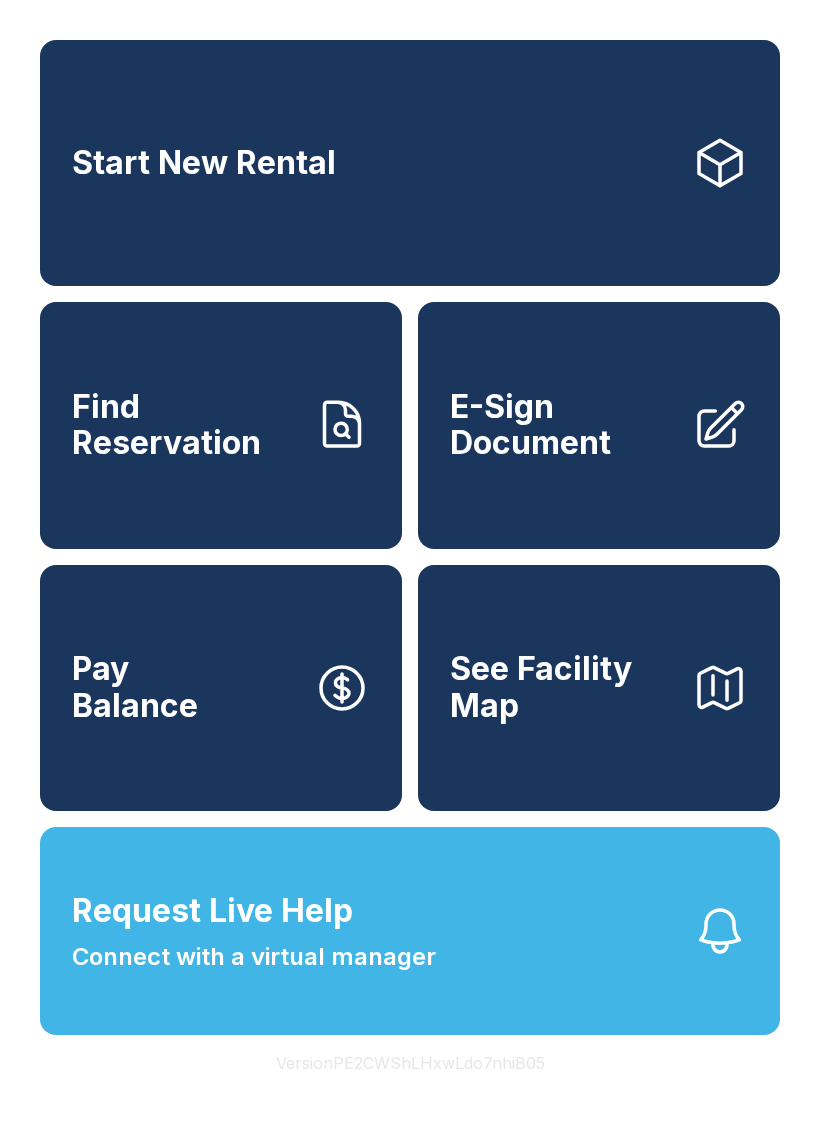 click on "E-Sign Document" at bounding box center (563, 425) 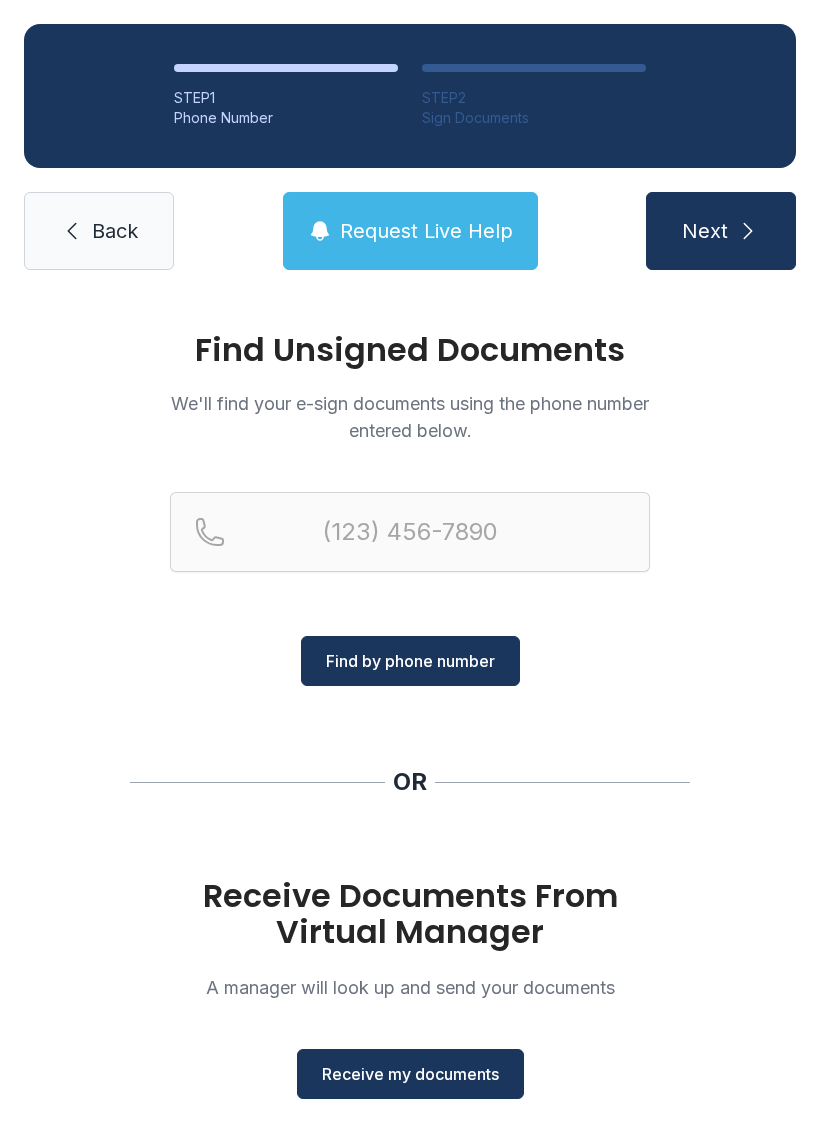 click on "Receive my documents" at bounding box center (410, 1074) 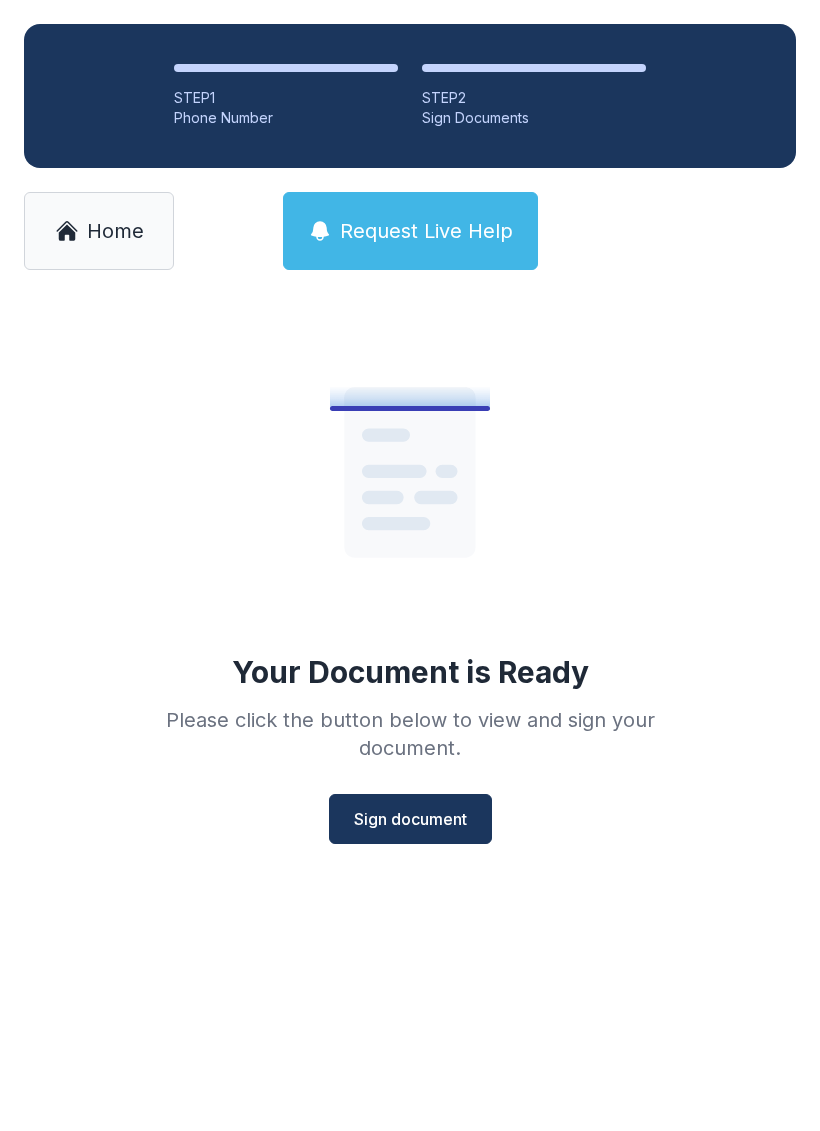 click on "Sign document" at bounding box center [410, 819] 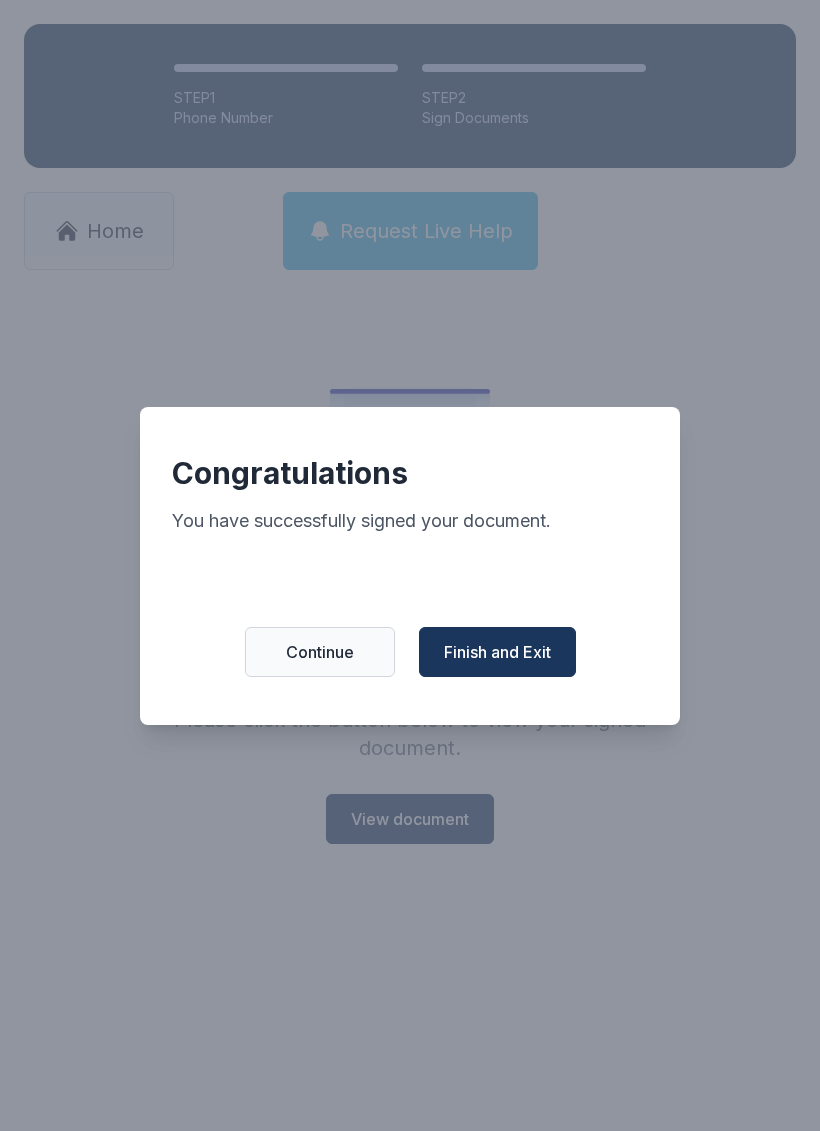 click on "Continue" at bounding box center (320, 652) 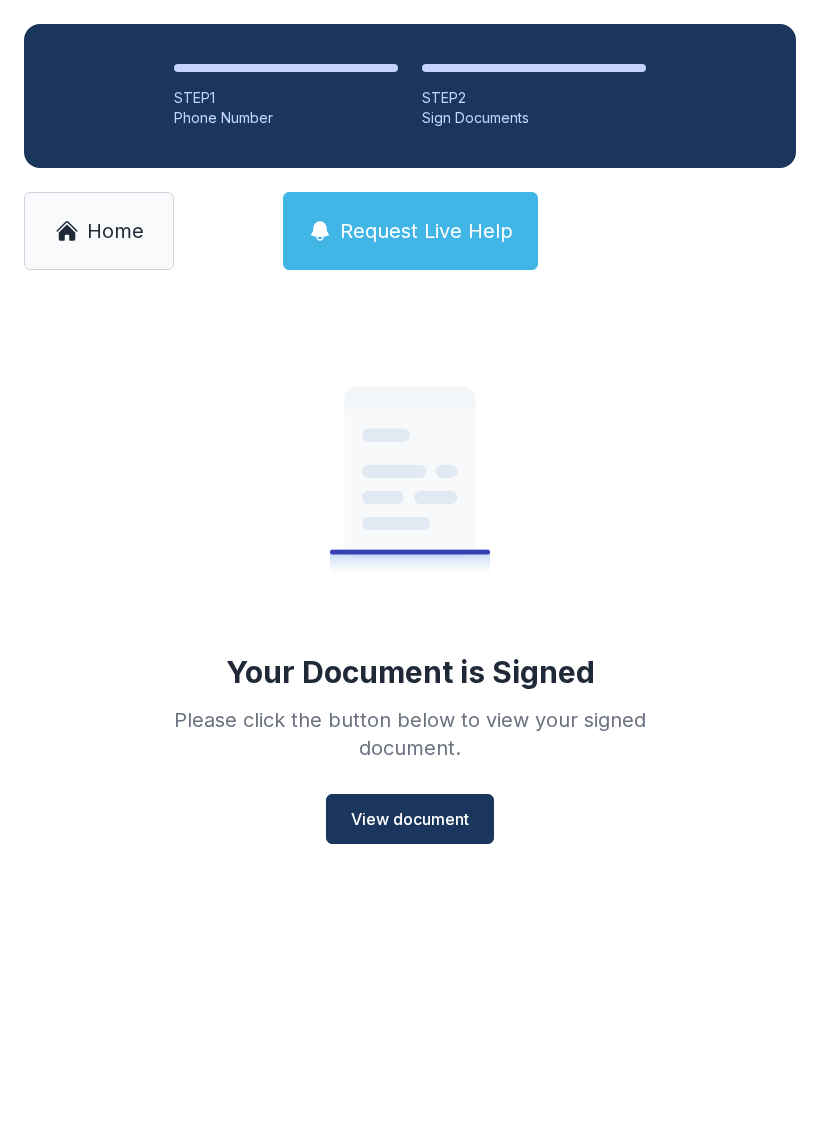 click on "Home" at bounding box center [115, 231] 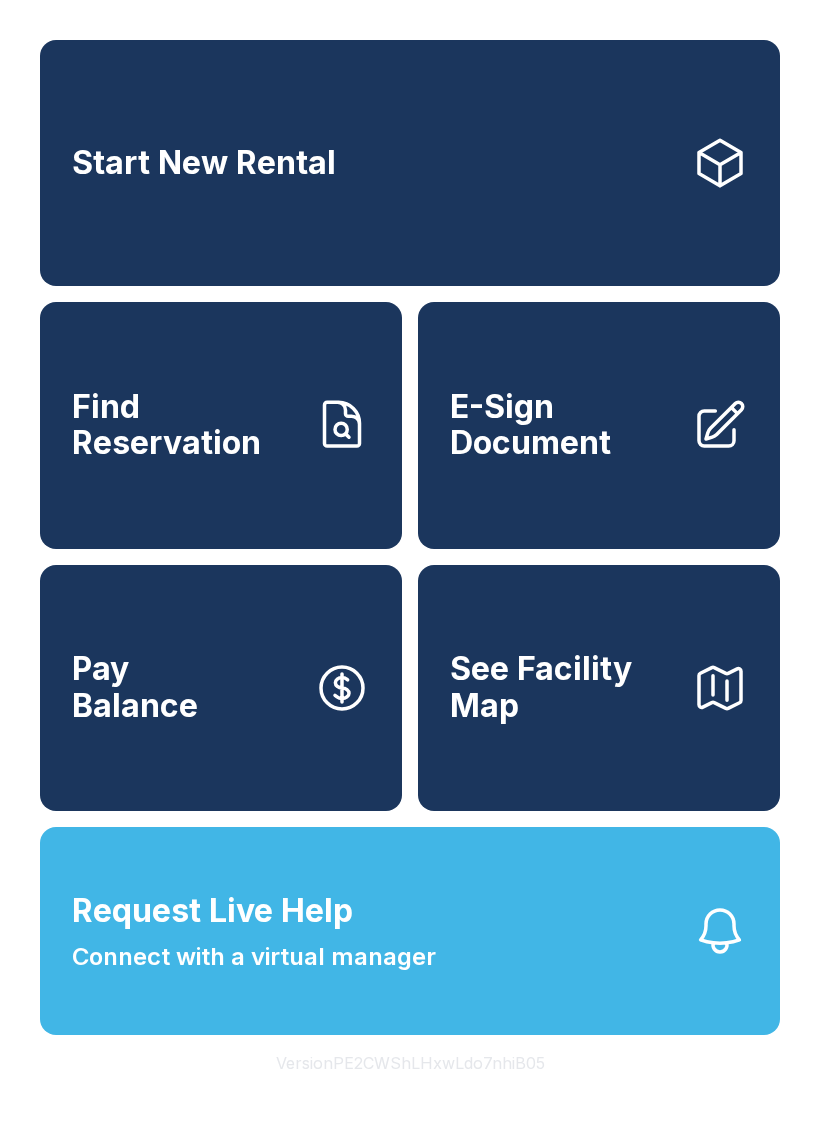 click on "Start New Rental" at bounding box center [410, 163] 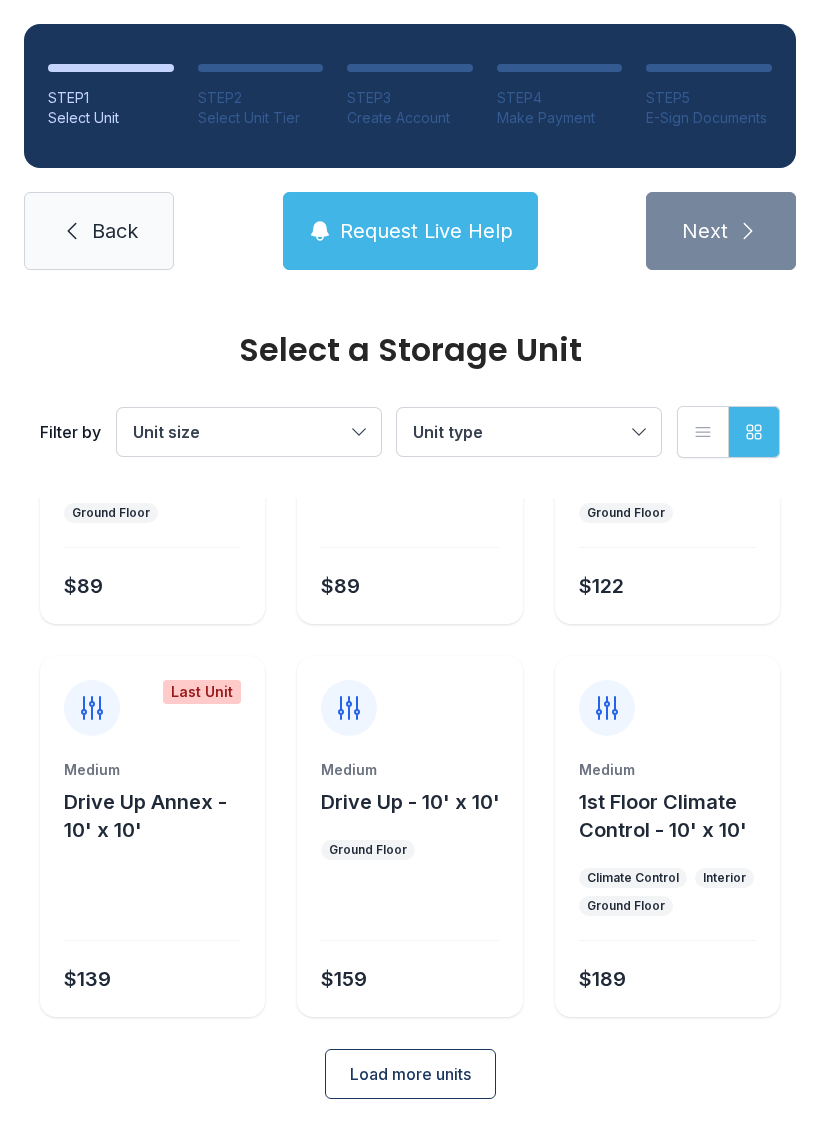 scroll, scrollTop: 238, scrollLeft: 0, axis: vertical 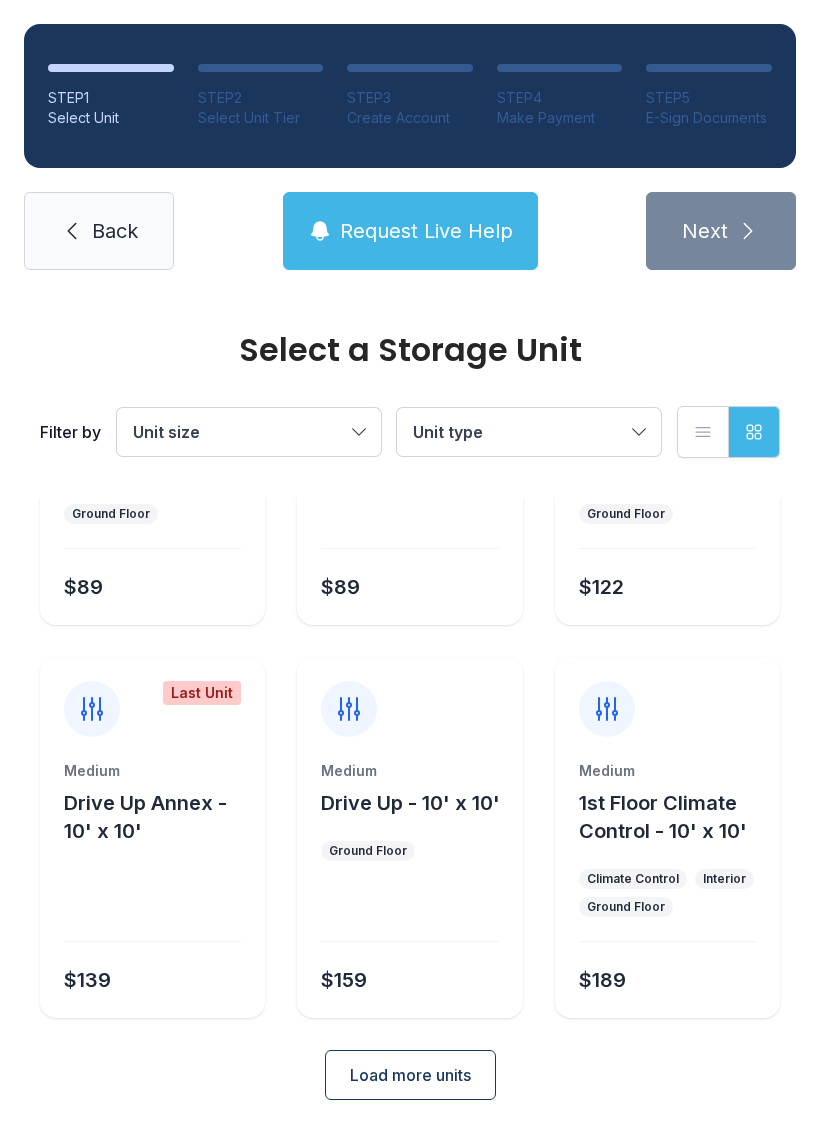 click on "Load more units" at bounding box center (410, 1075) 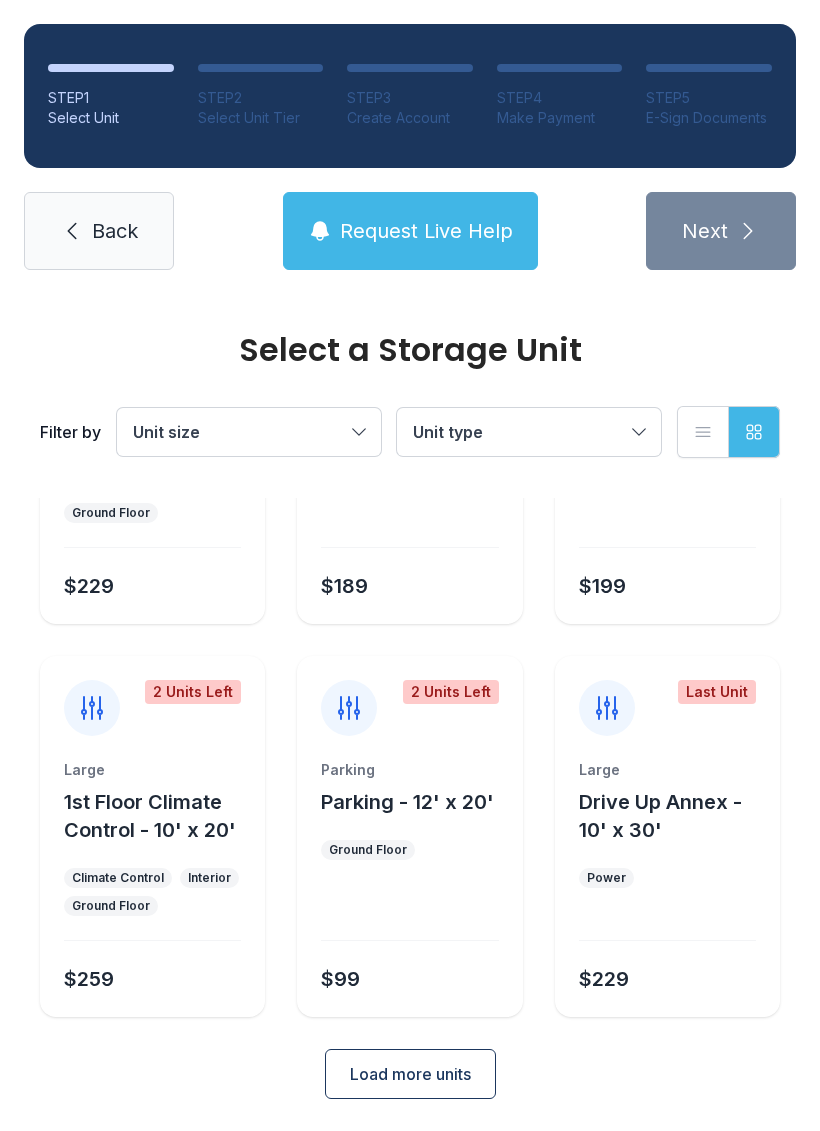 scroll, scrollTop: 1024, scrollLeft: 0, axis: vertical 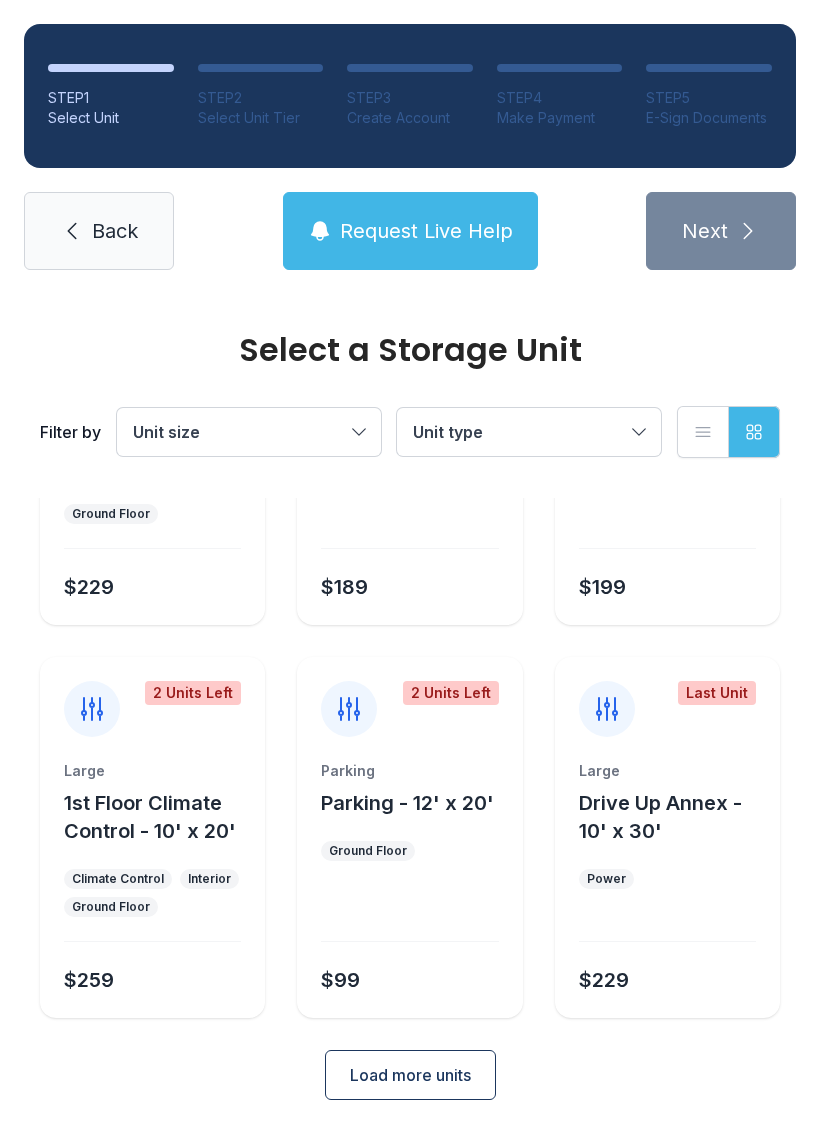 click on "Load more units" at bounding box center (410, 1075) 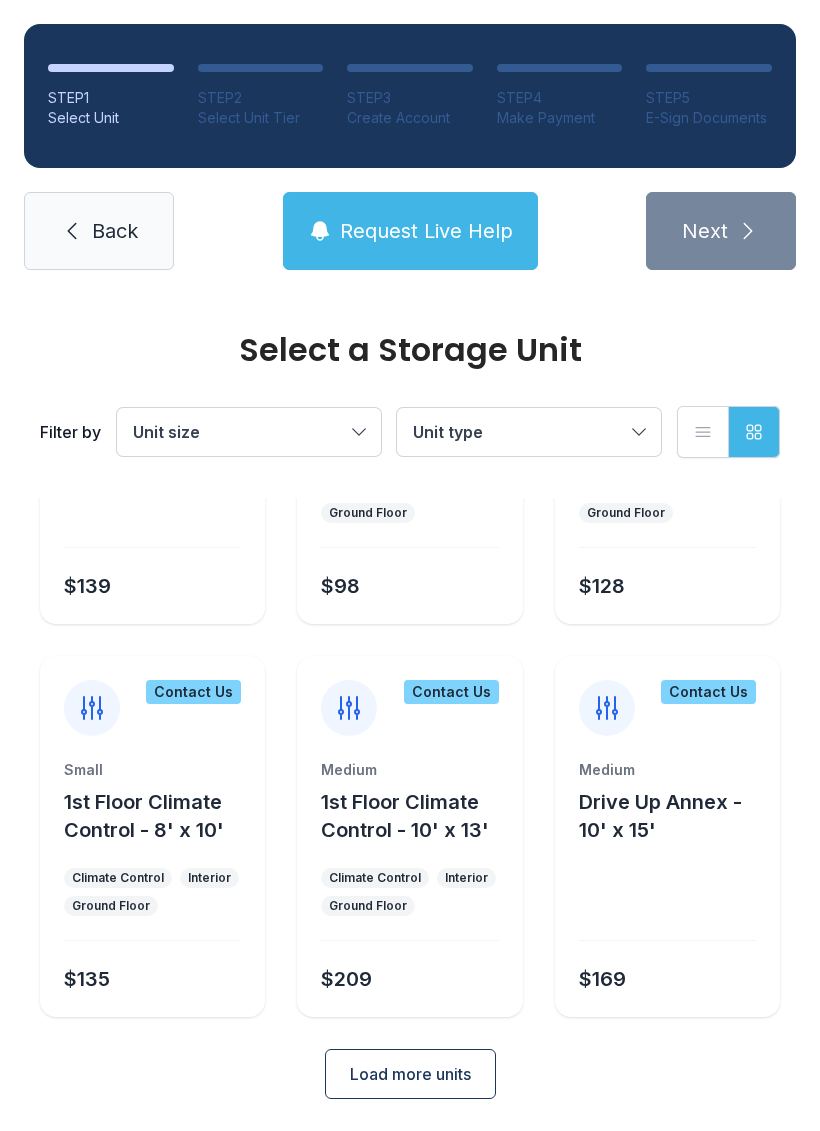 scroll, scrollTop: 1810, scrollLeft: 0, axis: vertical 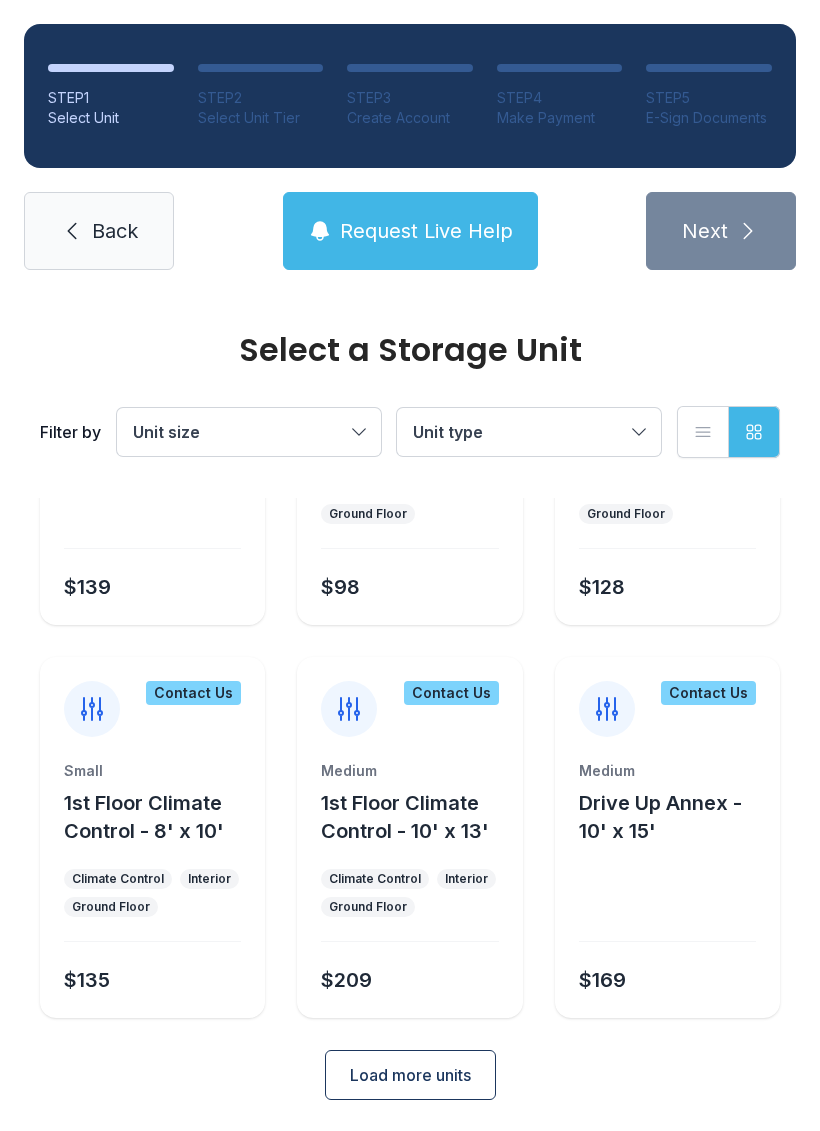 click on "Load more units" at bounding box center (410, 1075) 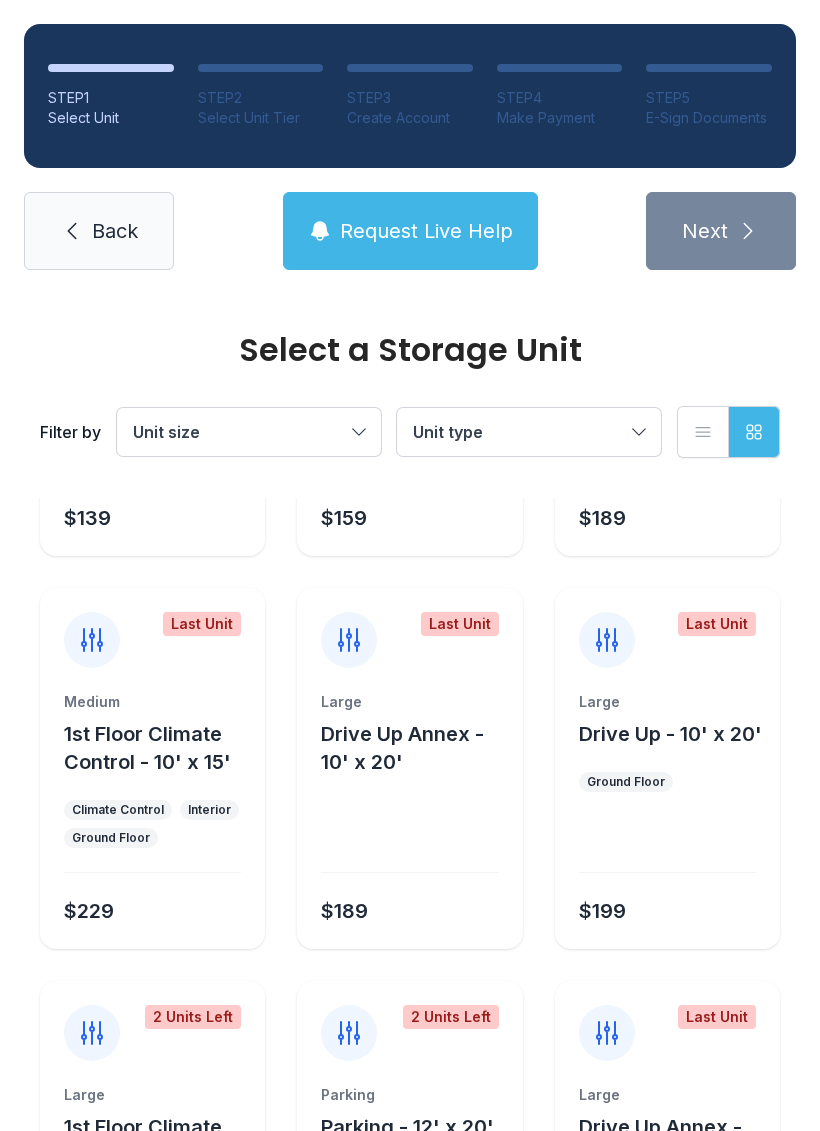 scroll, scrollTop: 697, scrollLeft: 0, axis: vertical 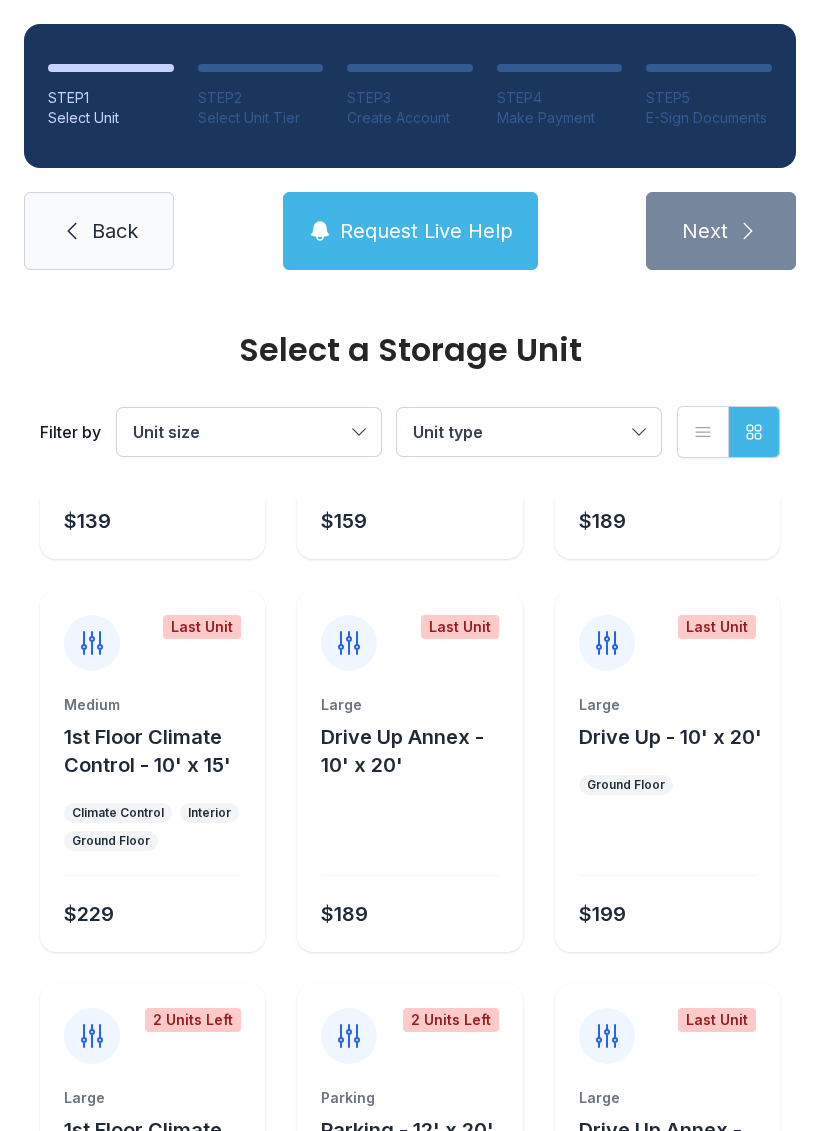 click on "Last Unit Large Drive Up Annex - 10' x 20' $189" at bounding box center (409, 771) 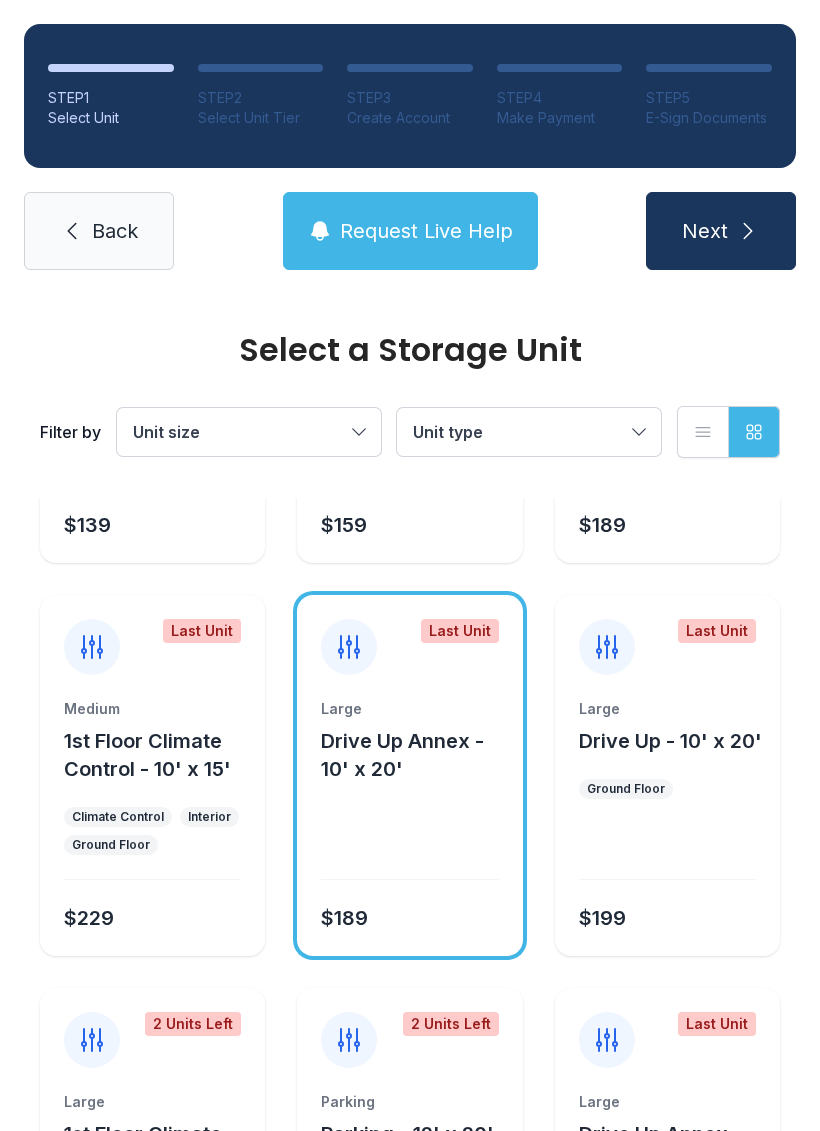 scroll, scrollTop: 702, scrollLeft: 0, axis: vertical 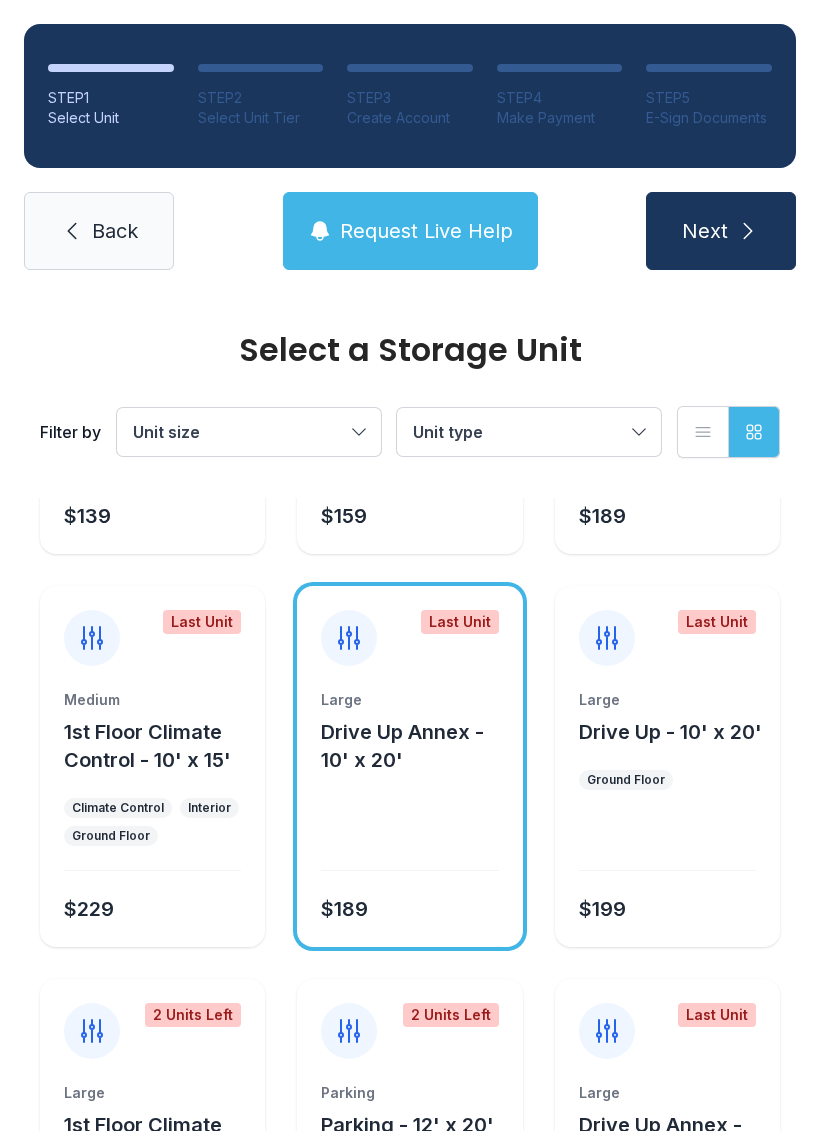 click on "Next" at bounding box center [721, 231] 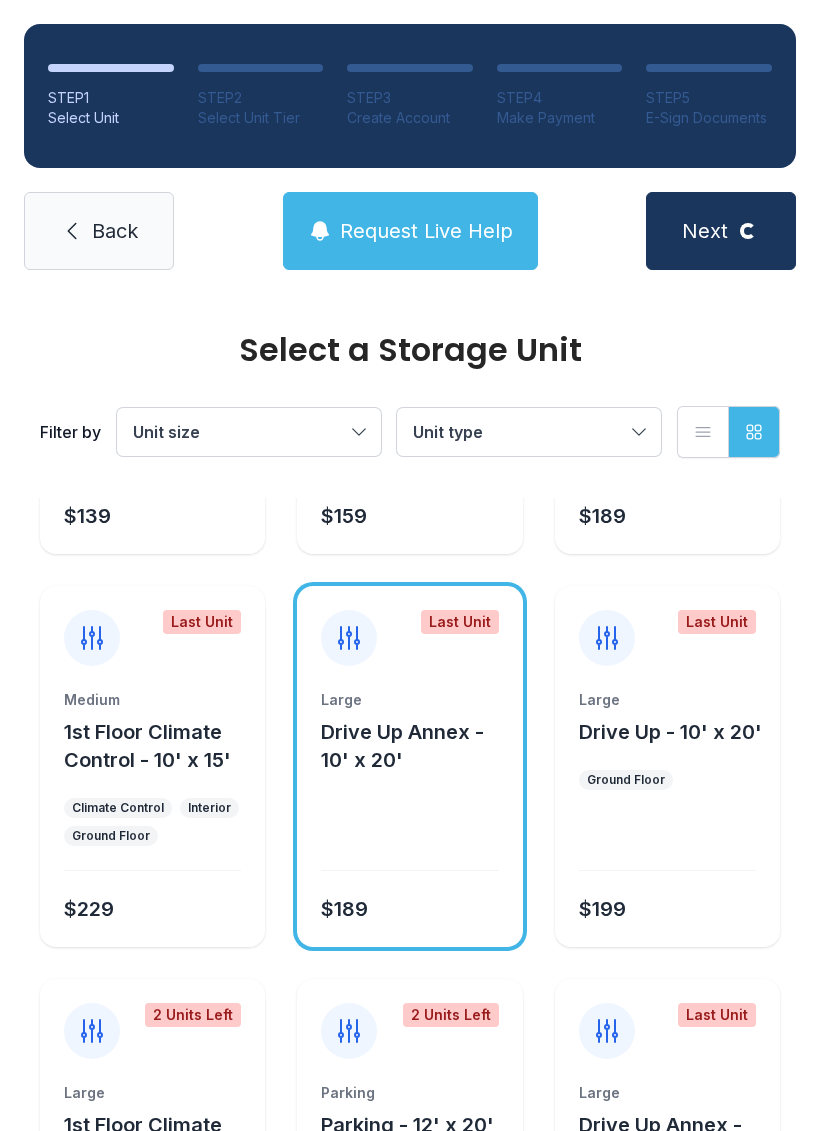 scroll, scrollTop: 0, scrollLeft: 0, axis: both 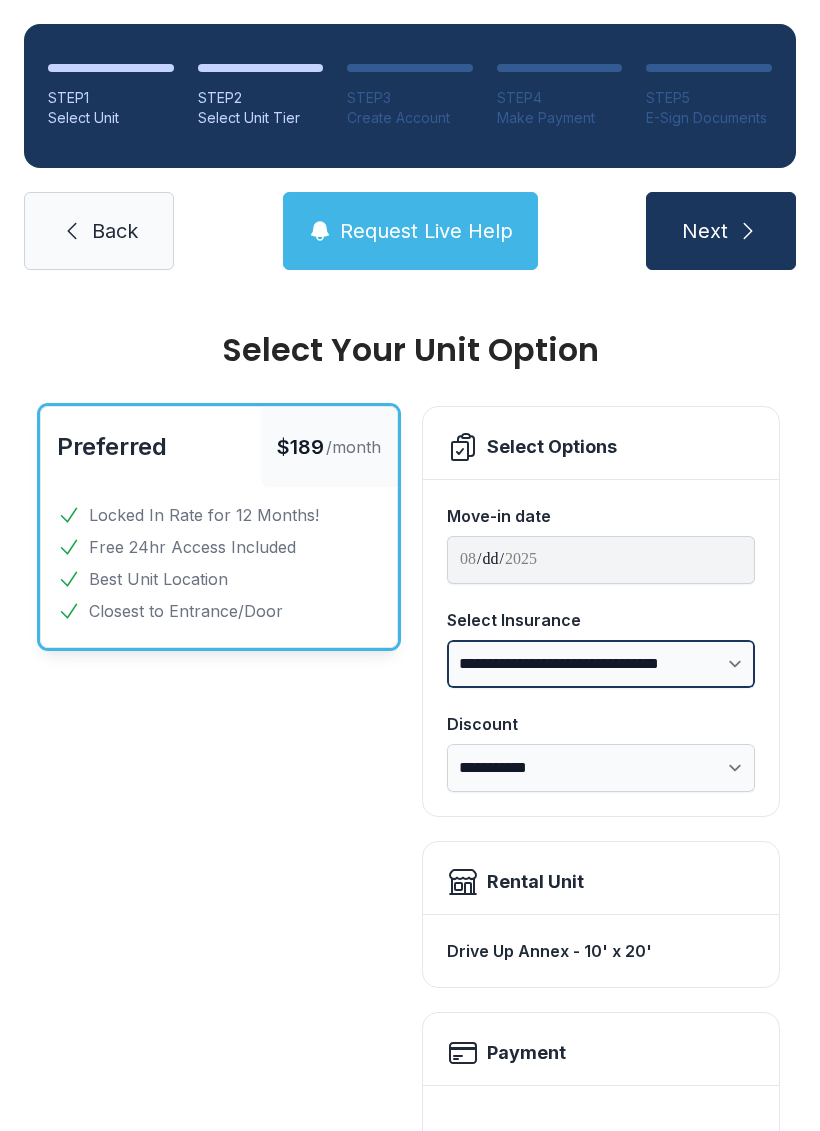 click on "**********" at bounding box center [601, 664] 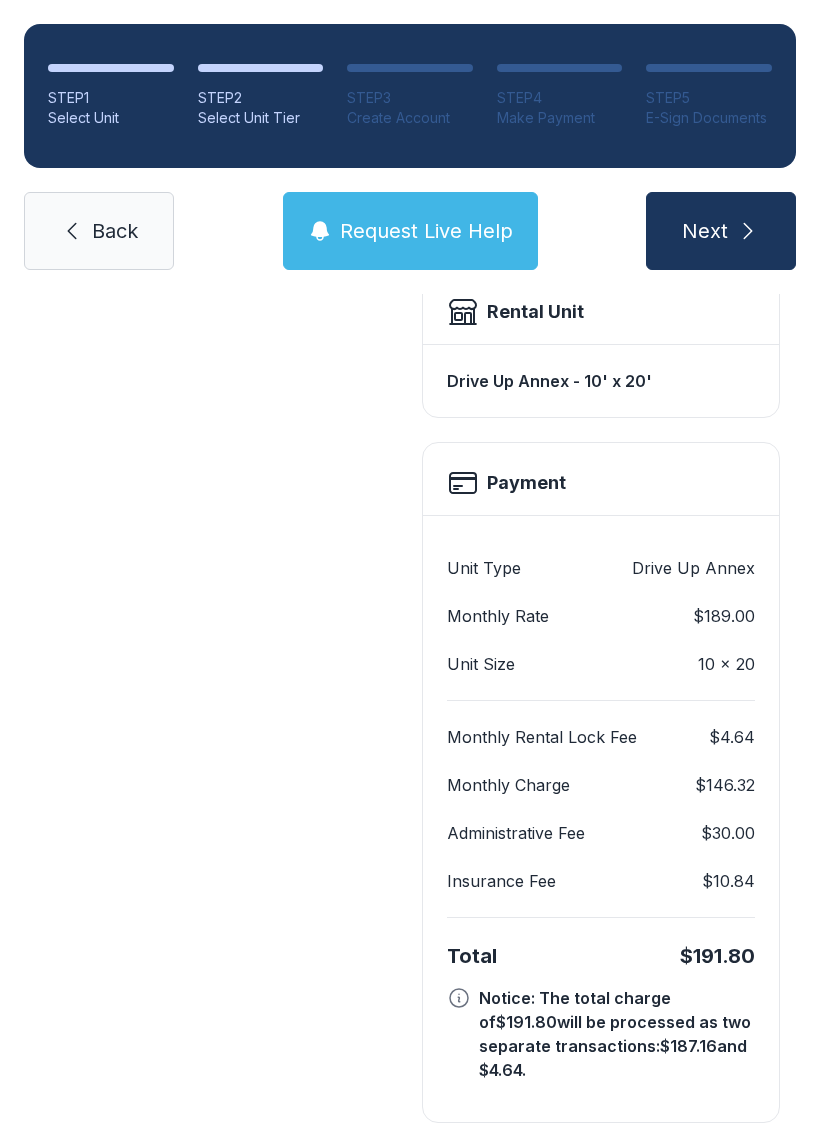 scroll, scrollTop: 569, scrollLeft: 0, axis: vertical 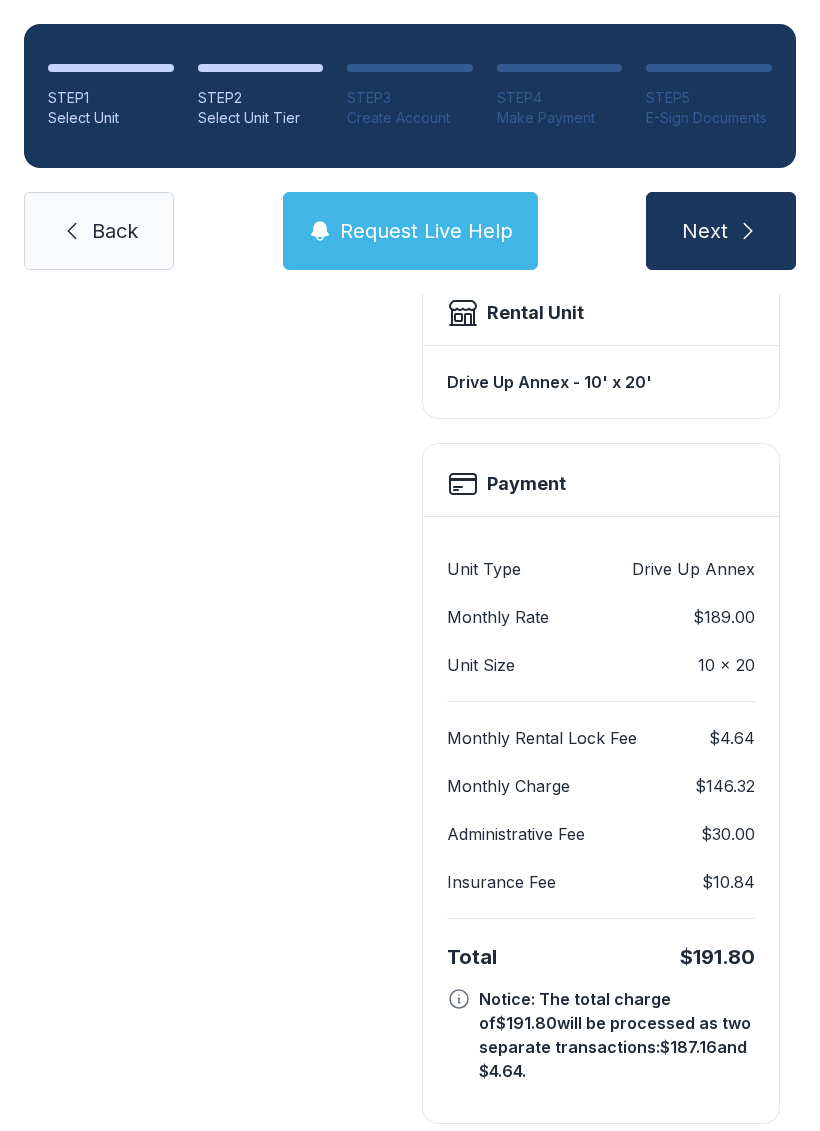 click on "Notice: The total charge of  $191.80  will be processed as two separate transactions:  $187.16  and   $4.64 ." at bounding box center [617, 1035] 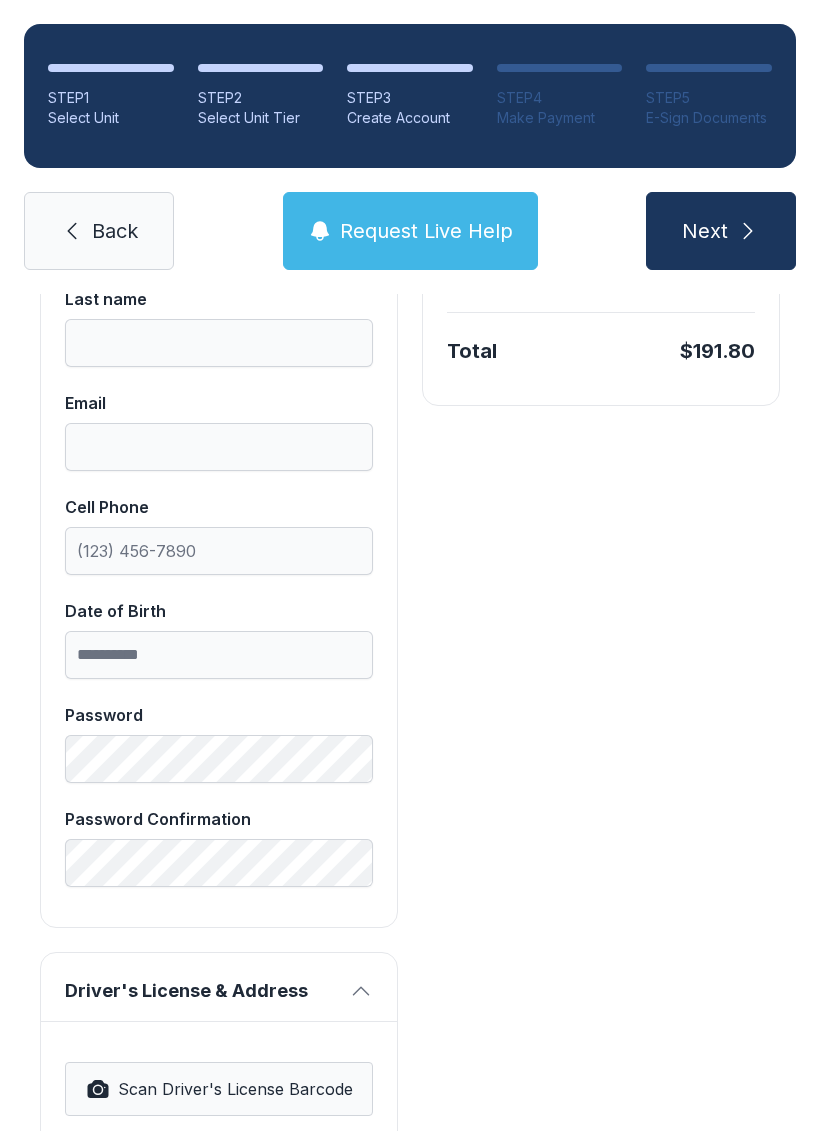 scroll, scrollTop: 0, scrollLeft: 0, axis: both 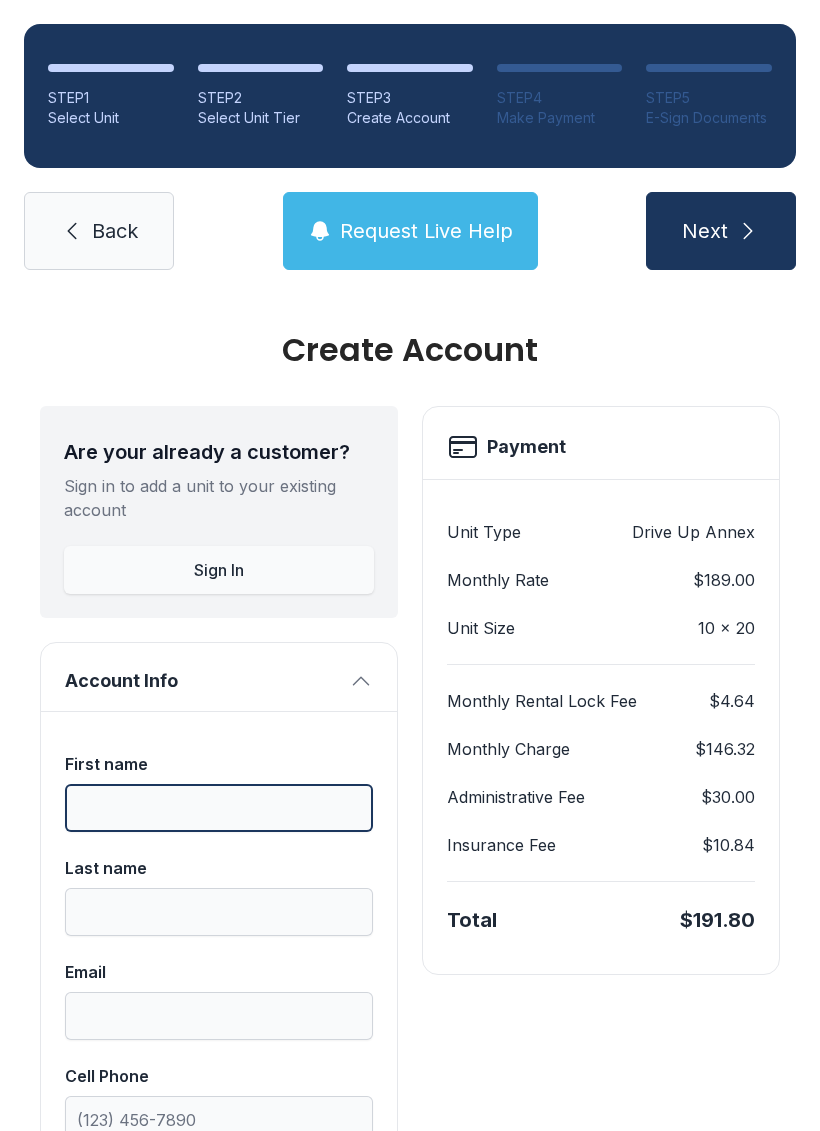 click on "First name" at bounding box center [219, 808] 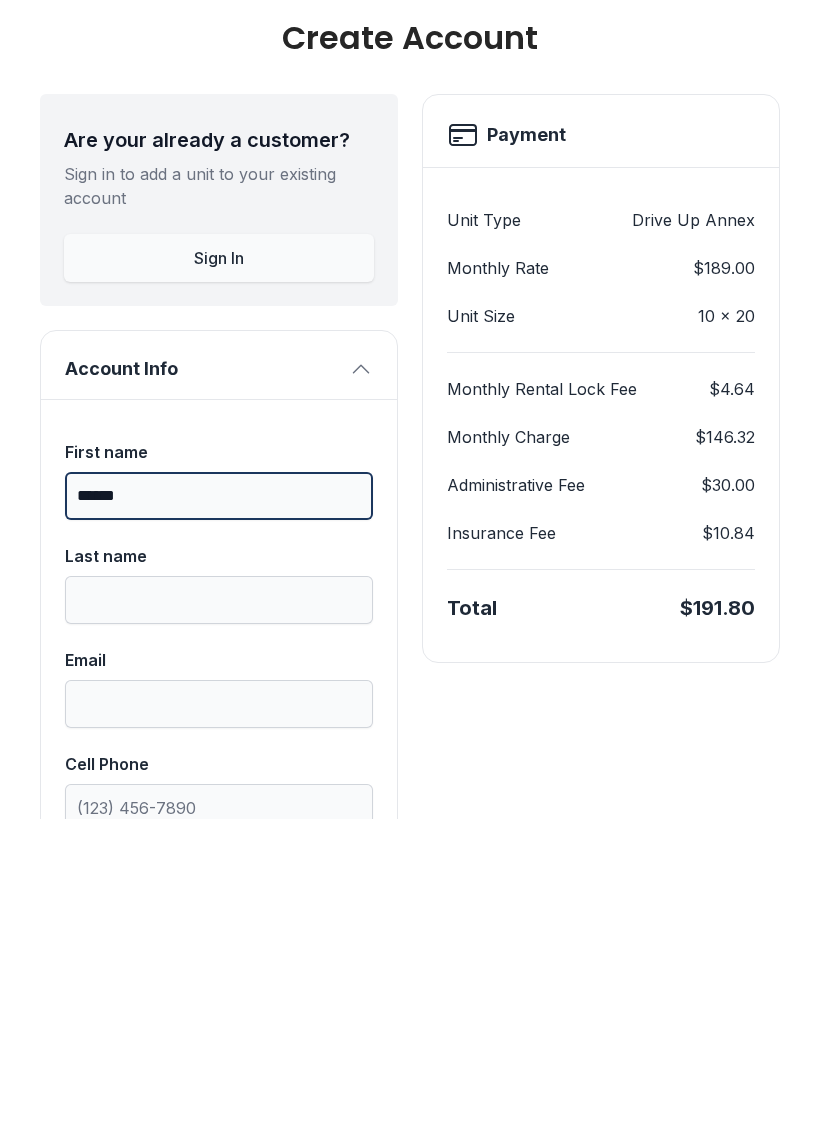 type on "******" 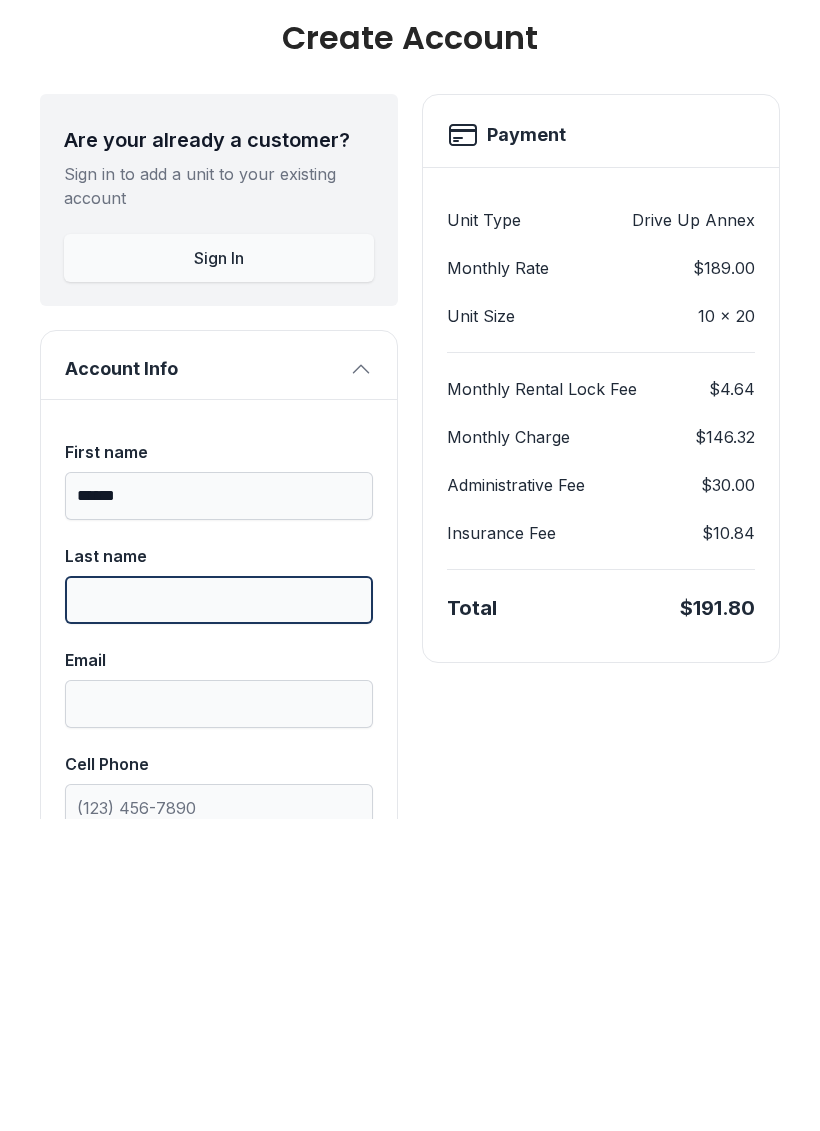 click on "Last name" at bounding box center (219, 912) 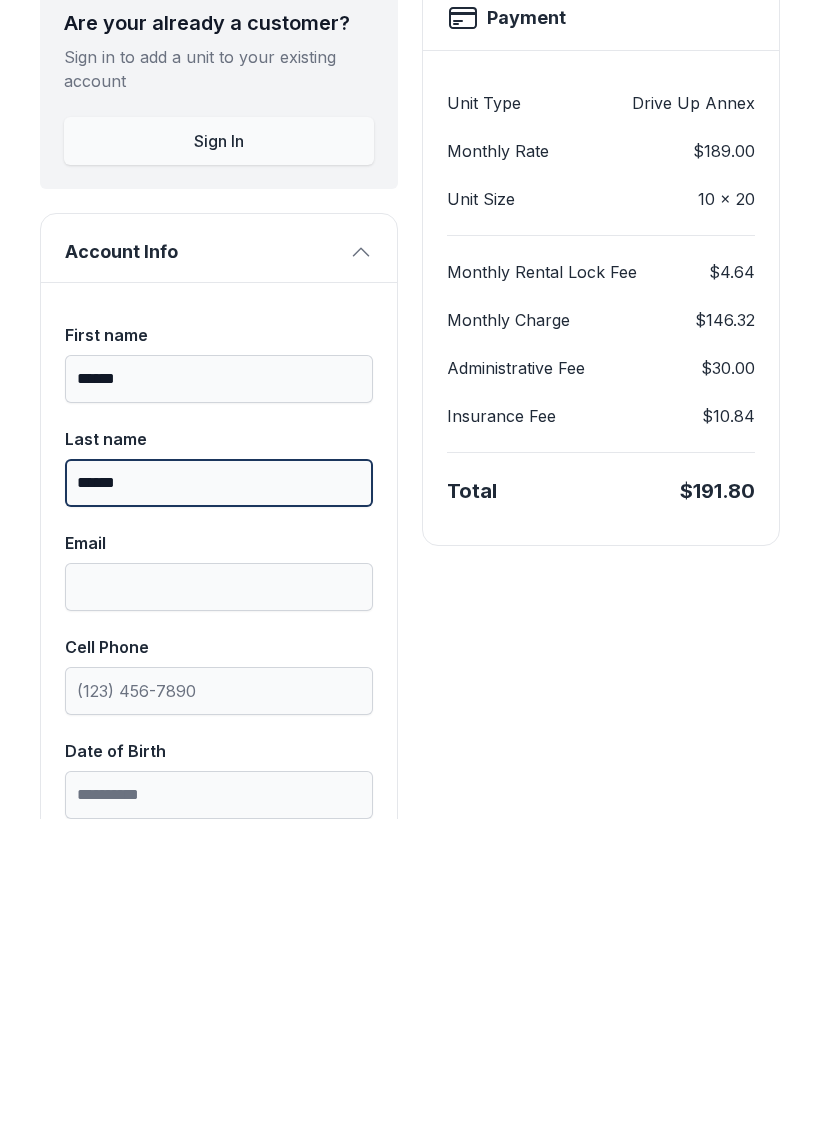 scroll, scrollTop: 121, scrollLeft: 0, axis: vertical 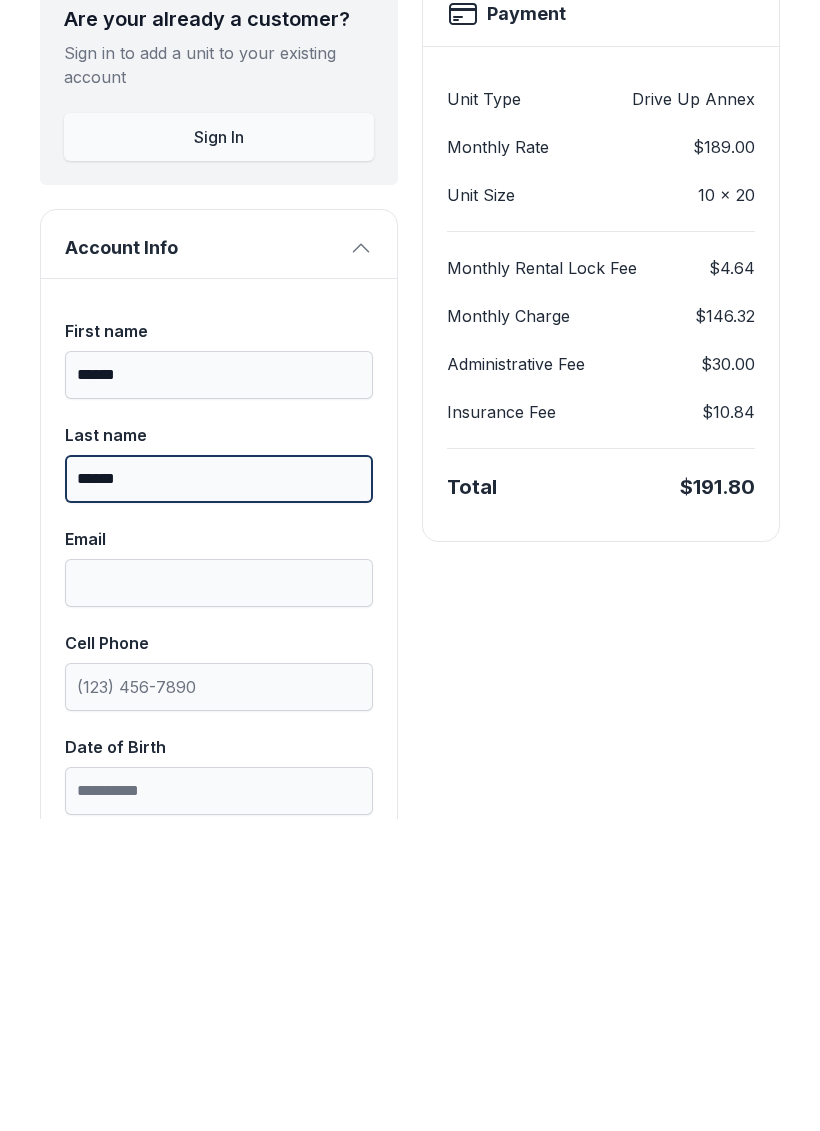 type on "******" 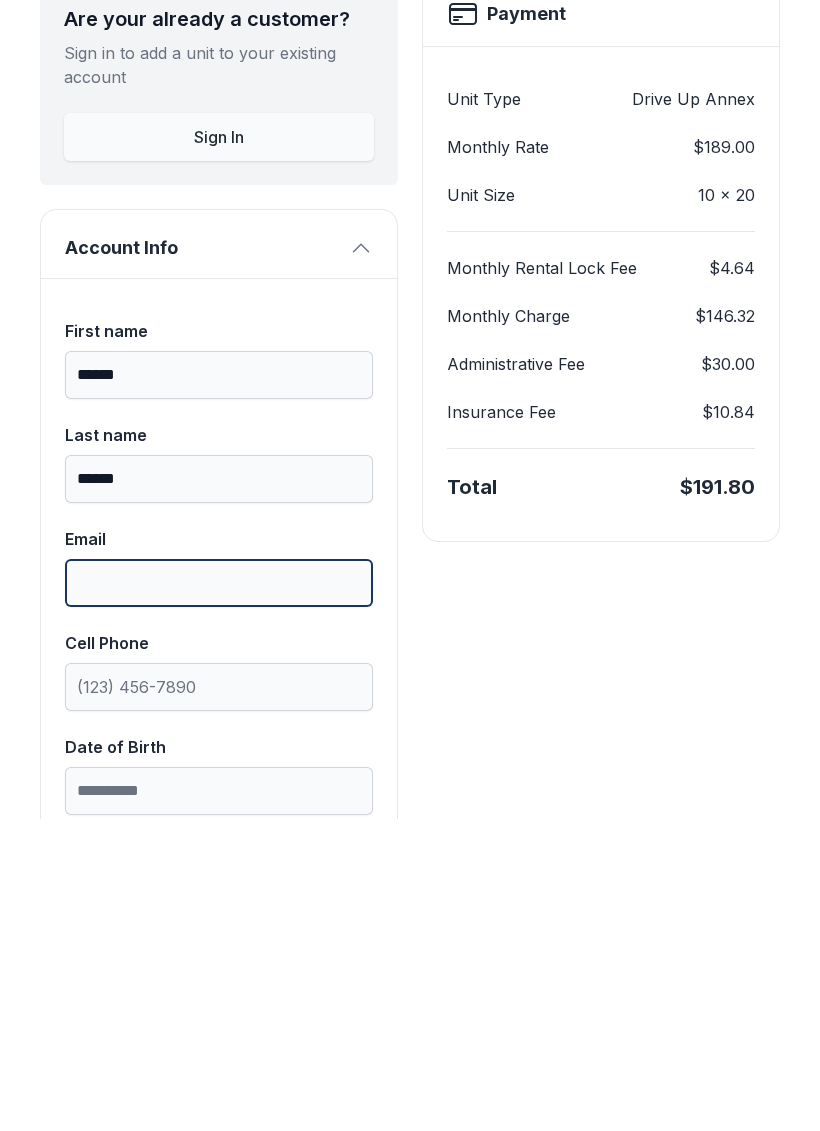 click on "Email" at bounding box center [219, 895] 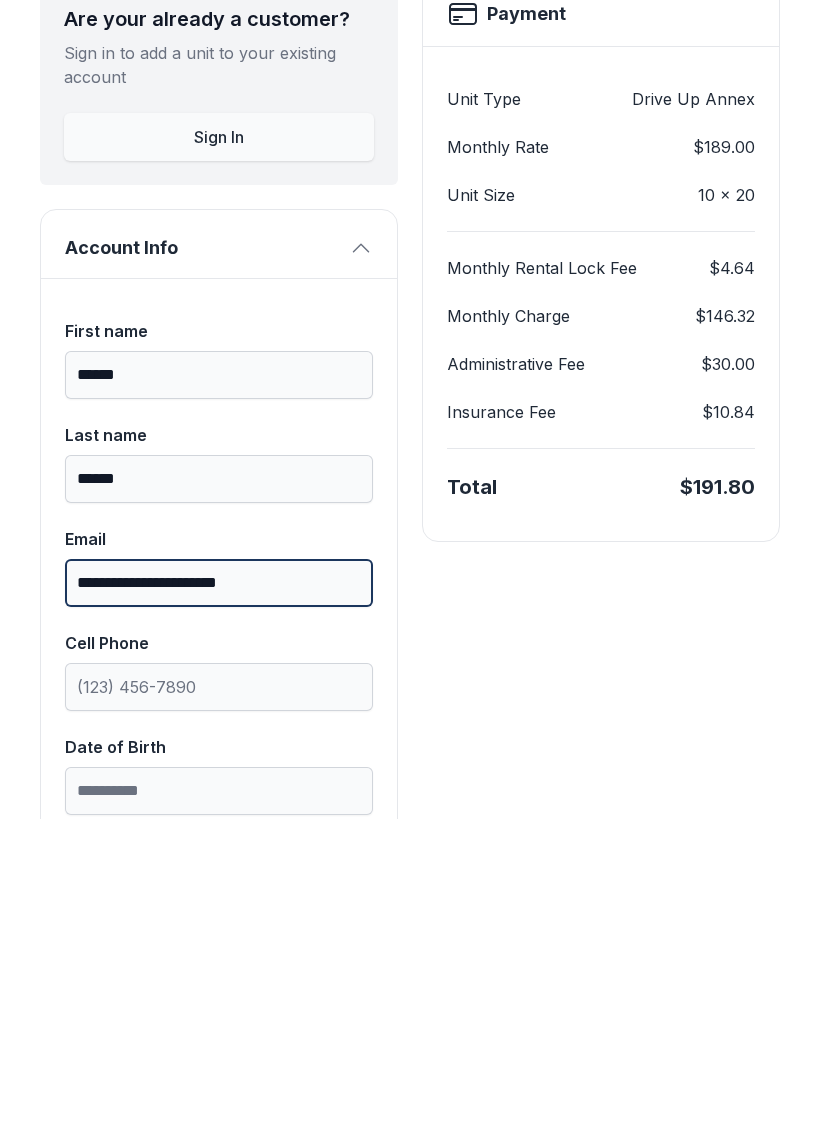 type on "**********" 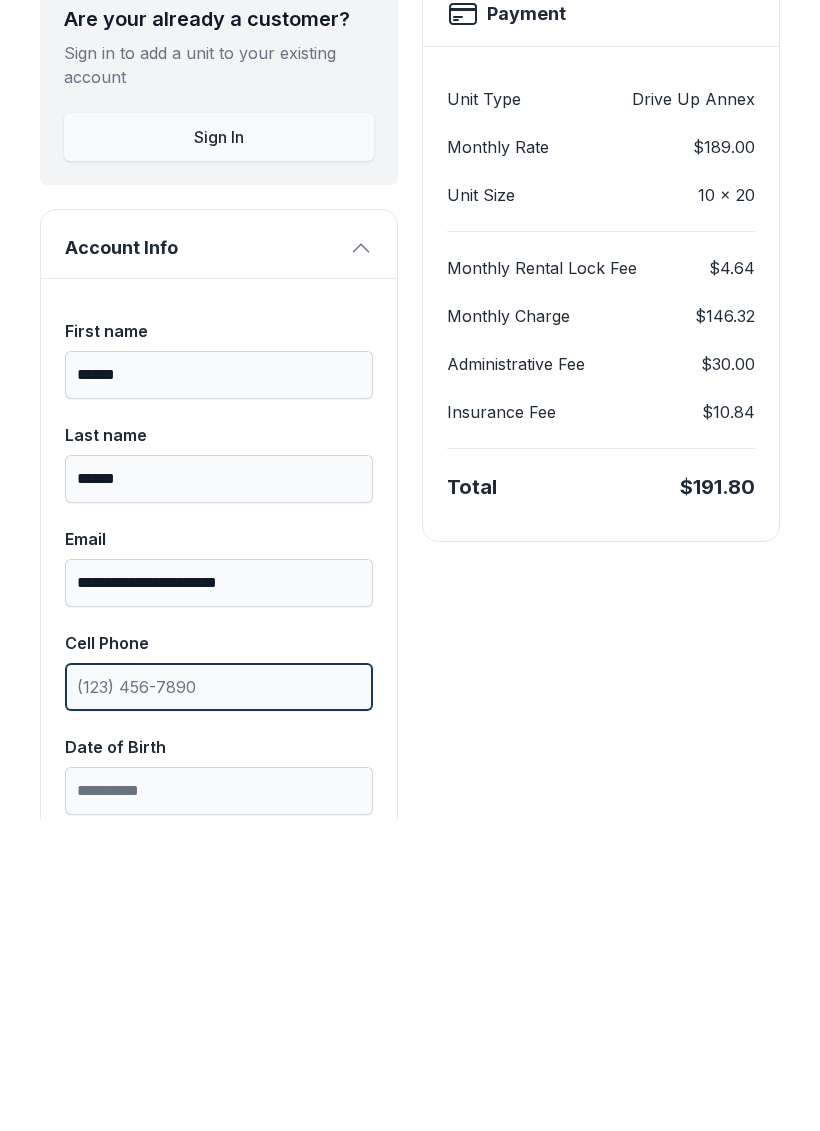 click on "Cell Phone" at bounding box center [219, 999] 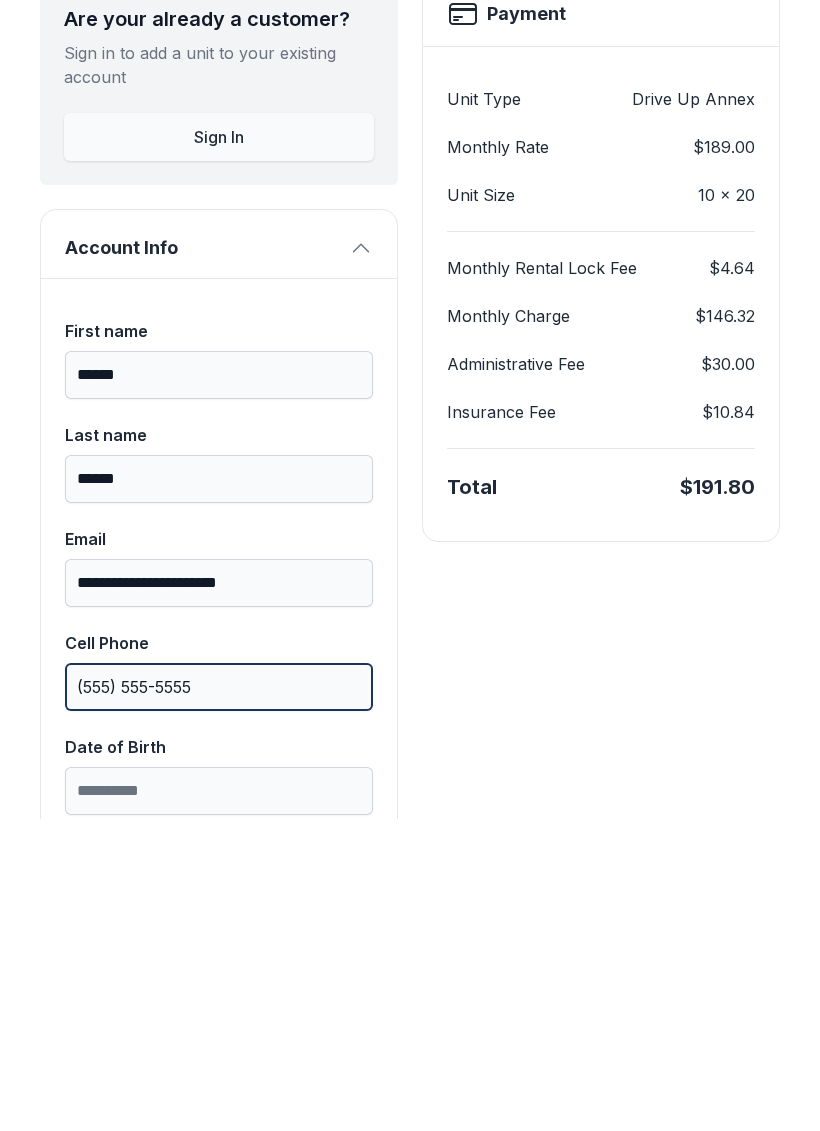 type on "(555) 555-5555" 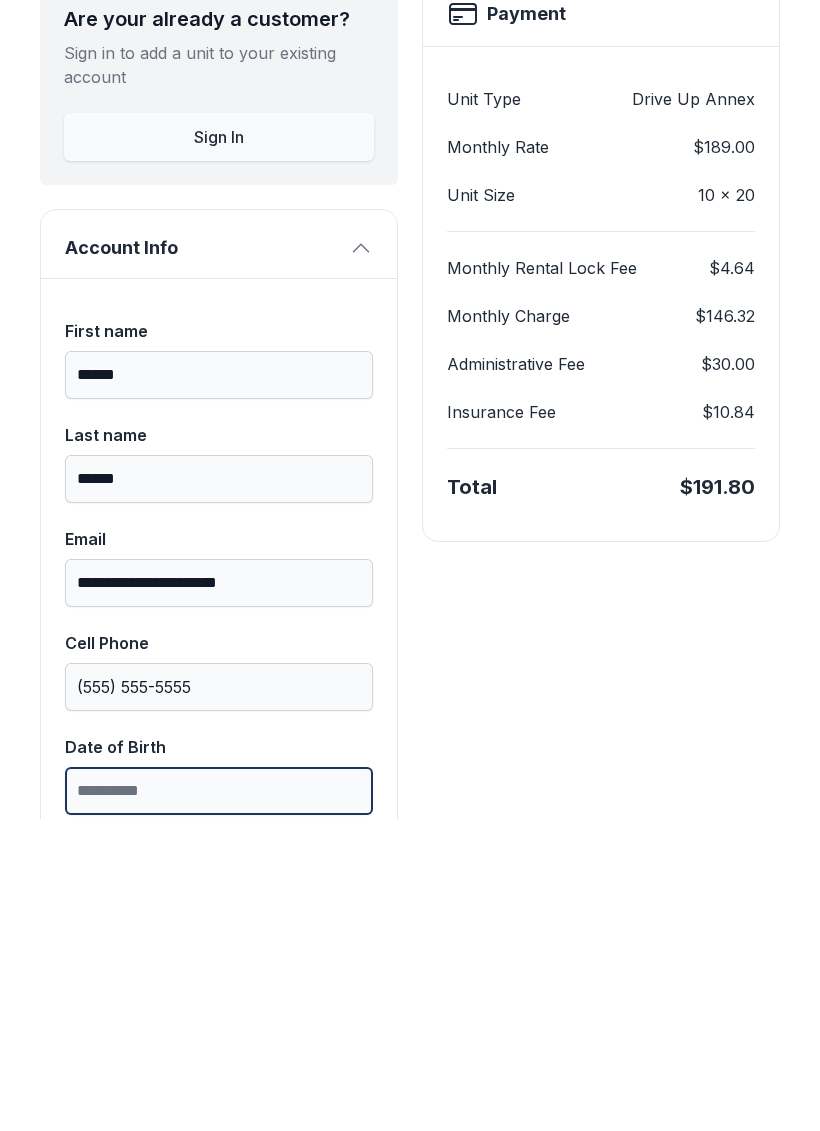 click on "Date of Birth" at bounding box center [219, 1103] 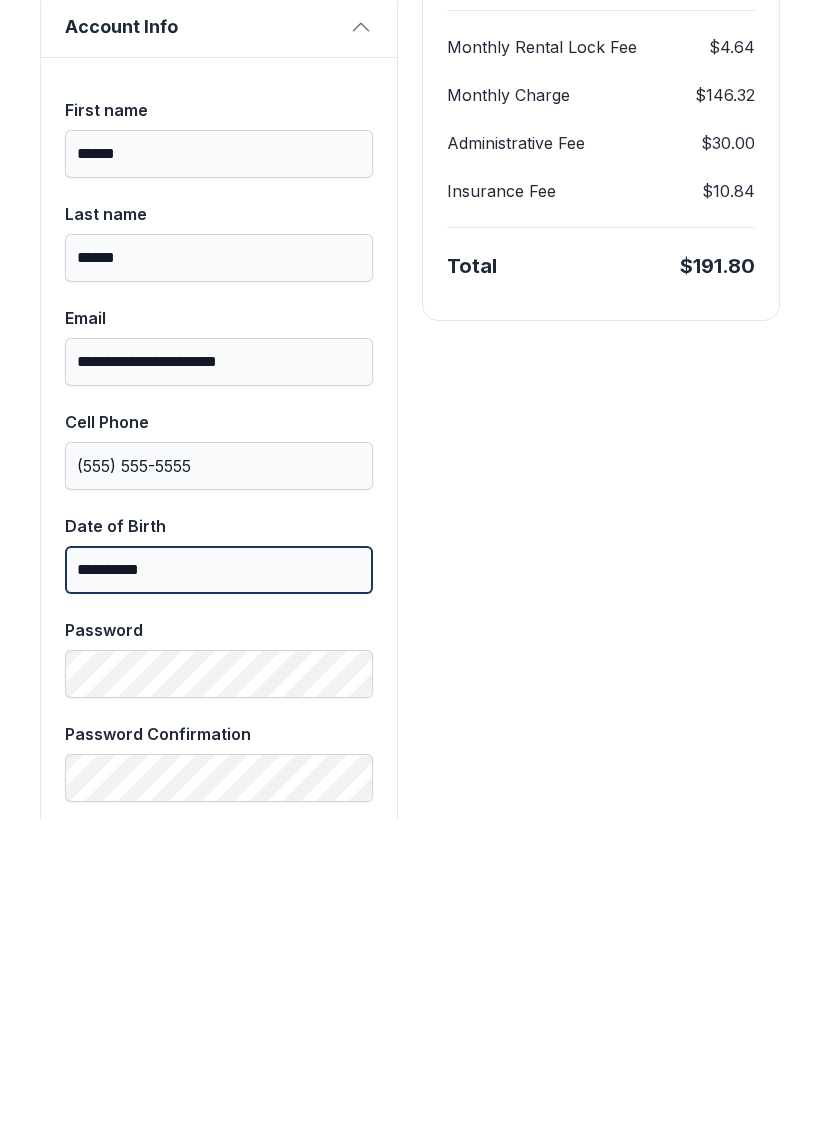 scroll, scrollTop: 358, scrollLeft: 0, axis: vertical 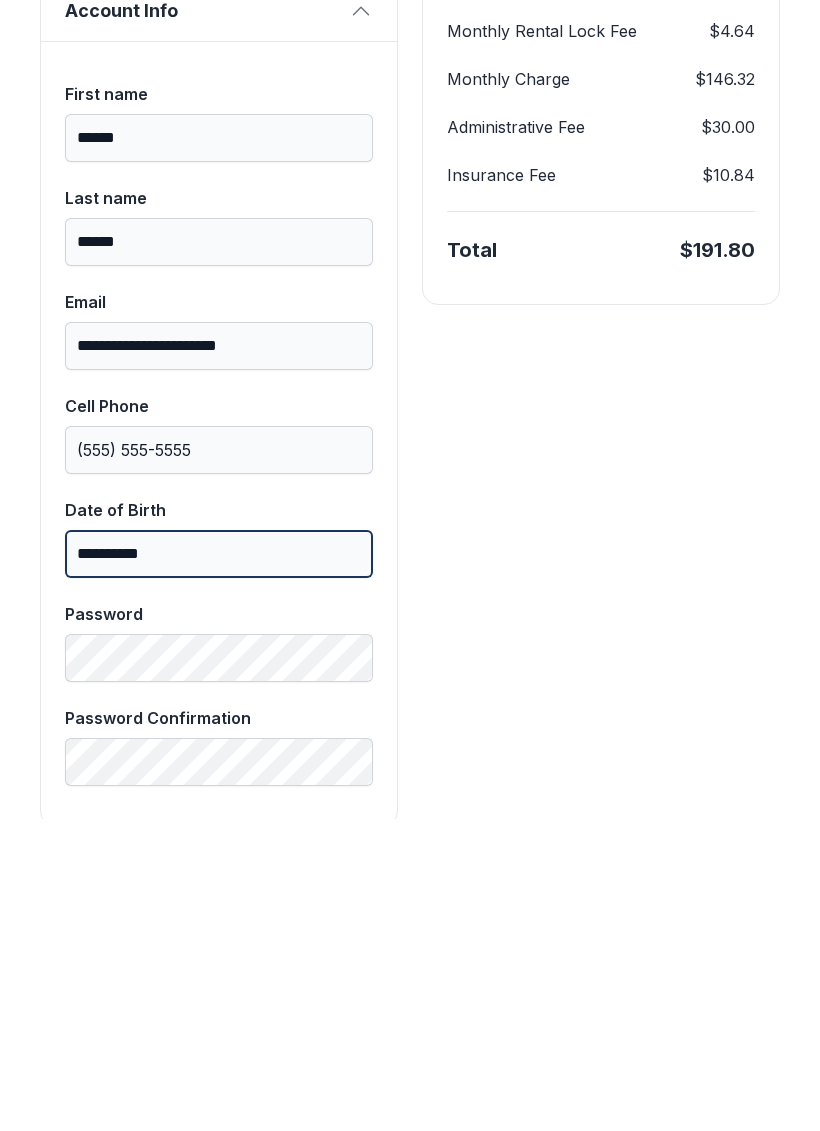 type on "**********" 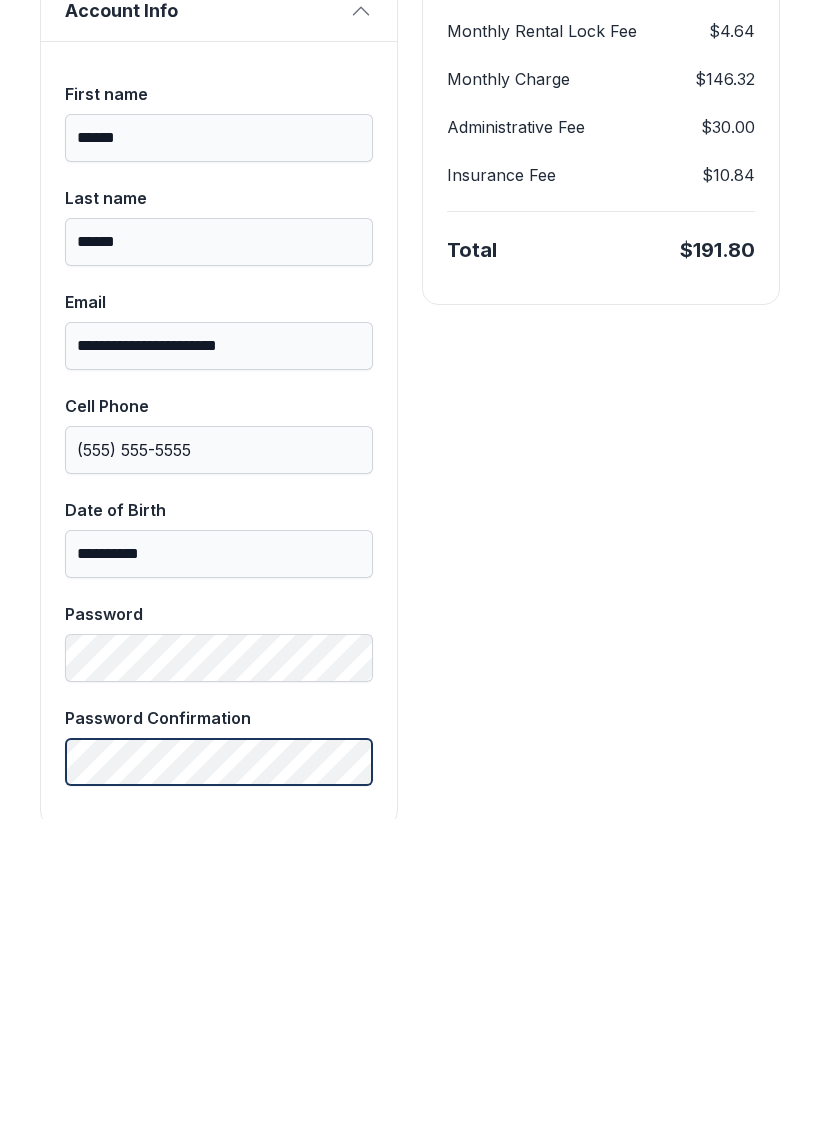 click on "Next" at bounding box center [721, 231] 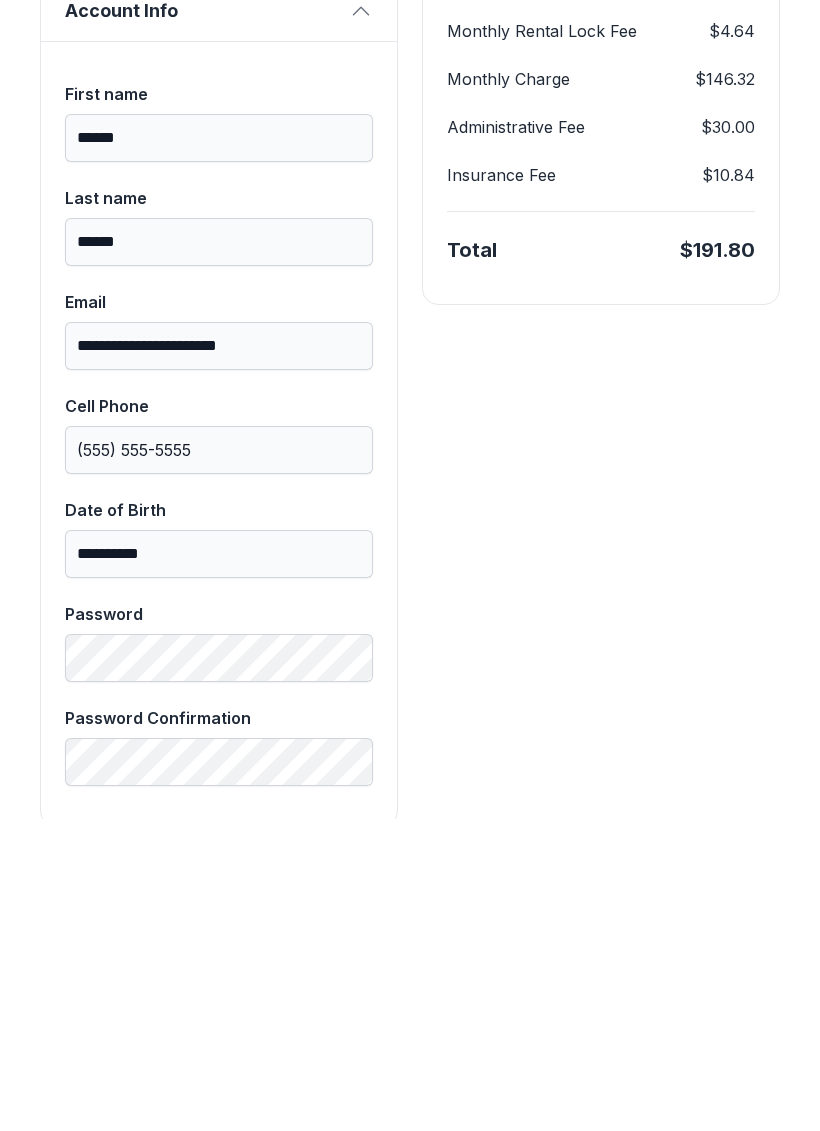 type on "*" 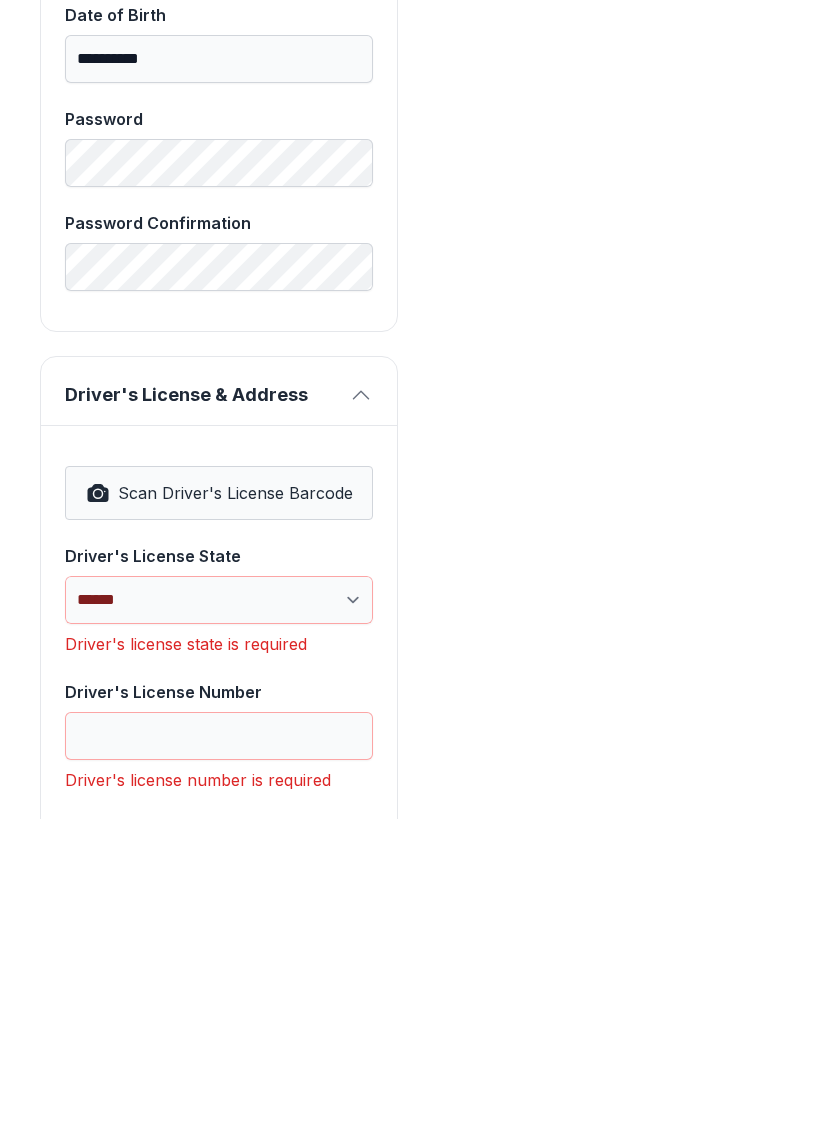 scroll, scrollTop: 866, scrollLeft: 0, axis: vertical 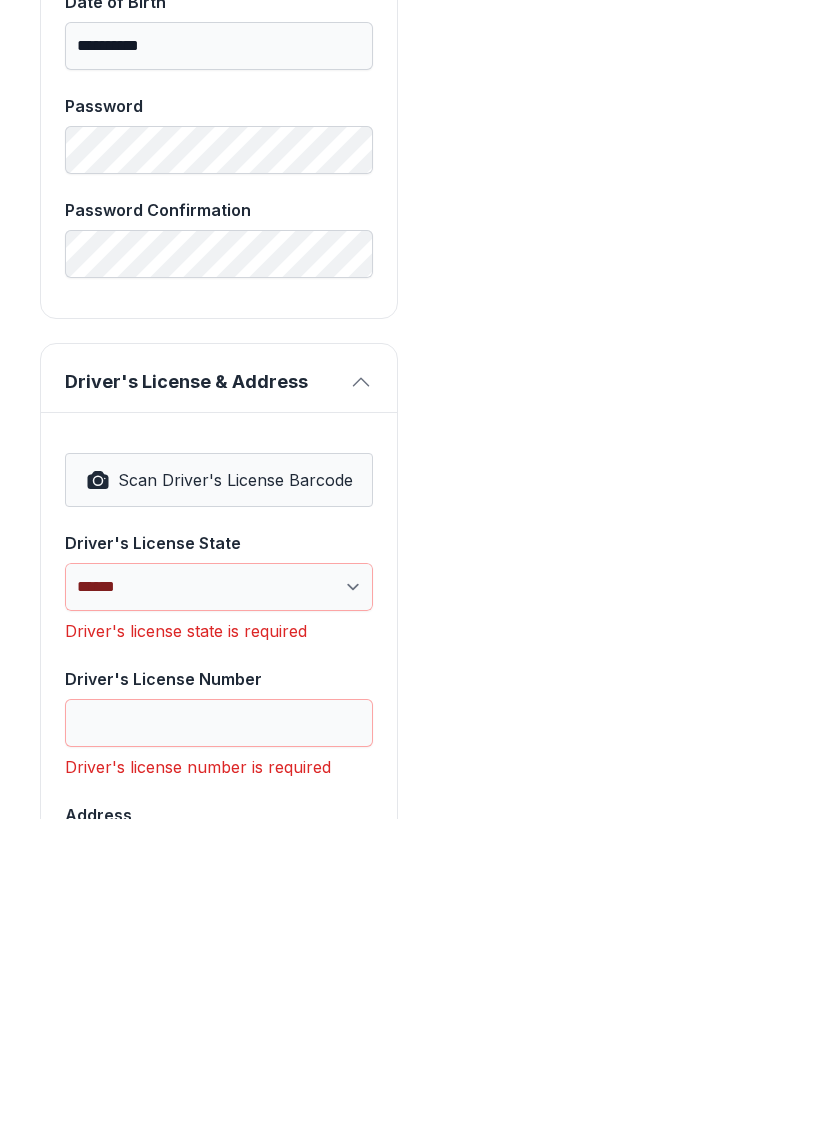 click on "Scan Driver's License Barcode" at bounding box center [219, 792] 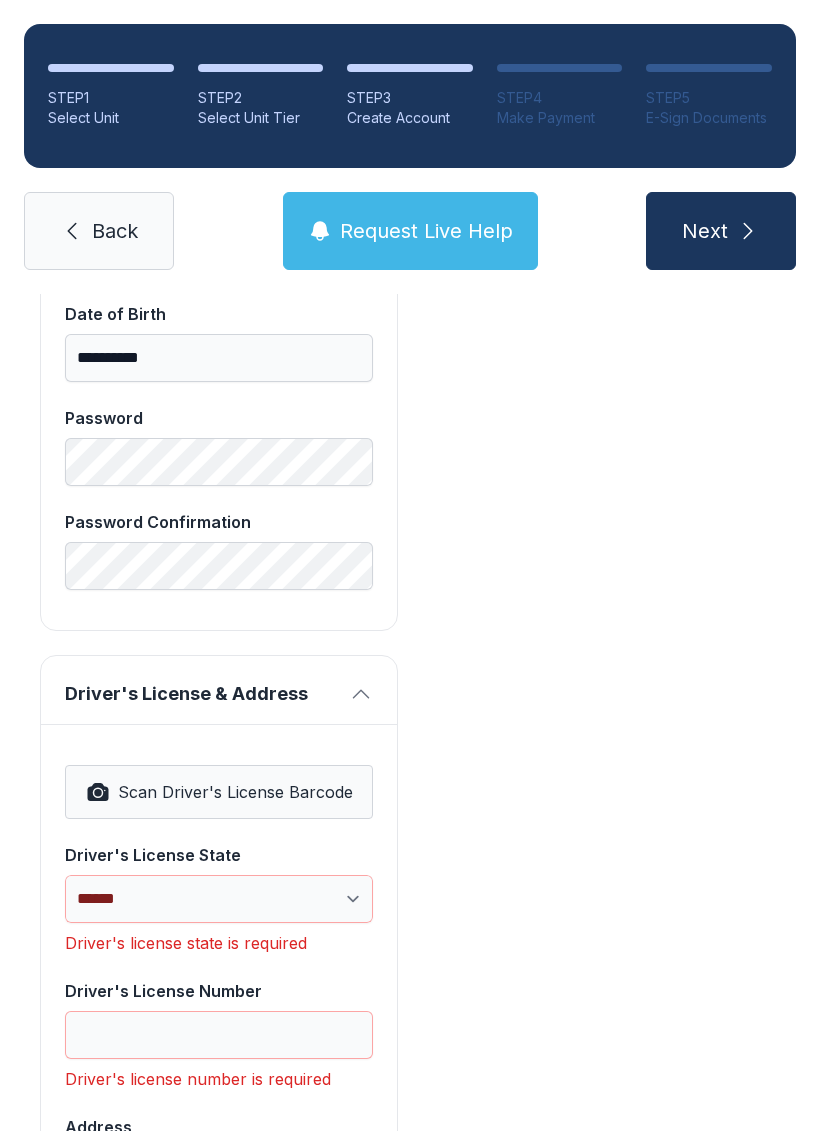 select on "**" 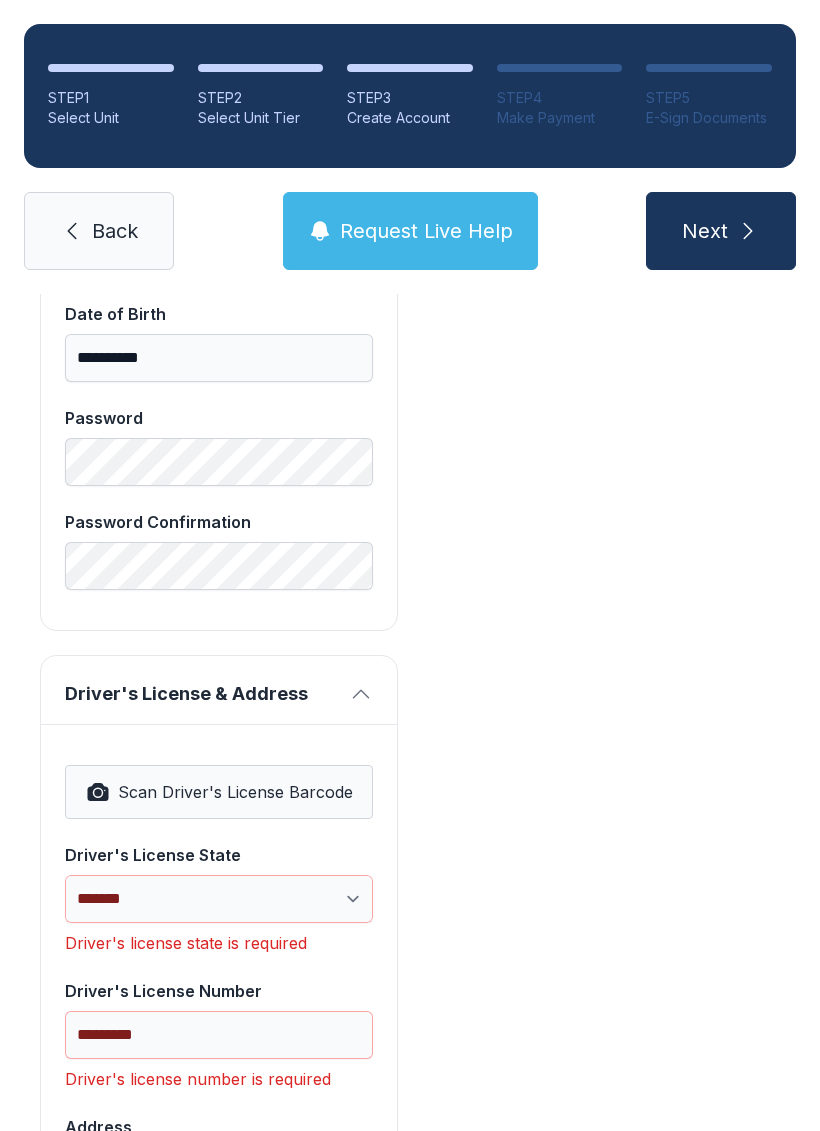 type on "**********" 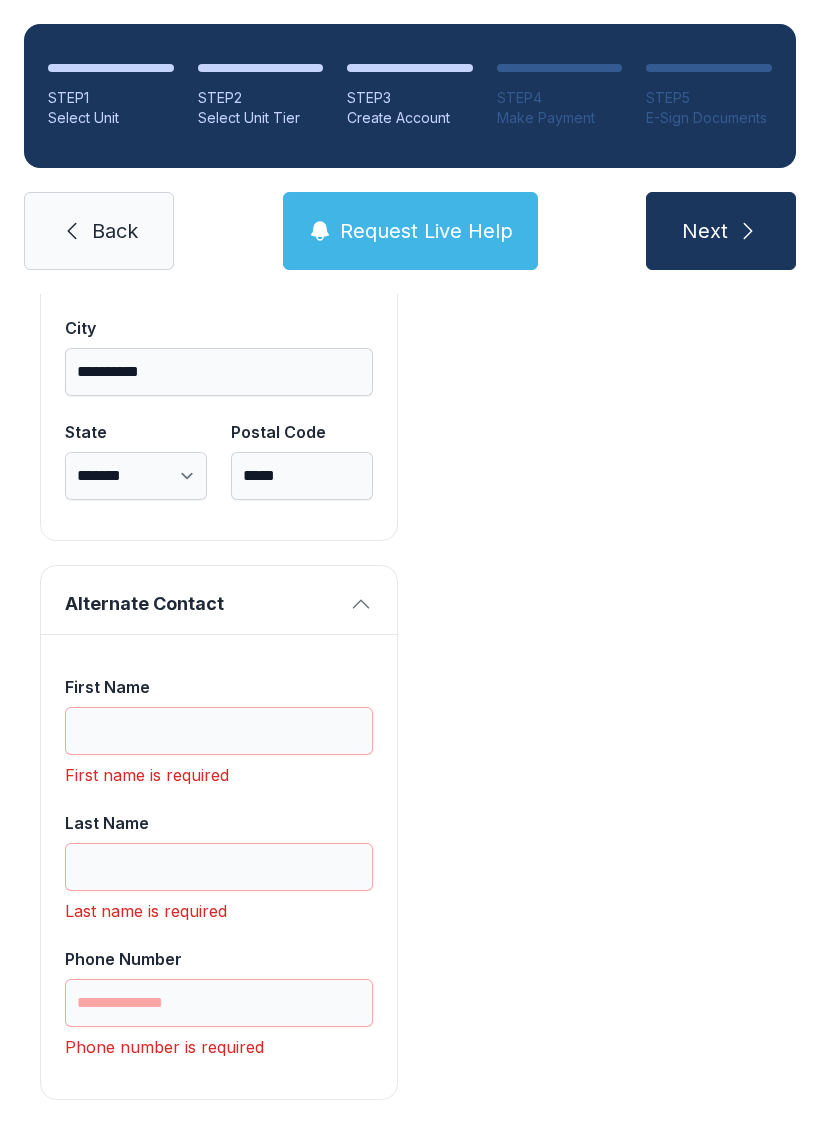 scroll, scrollTop: 1809, scrollLeft: 0, axis: vertical 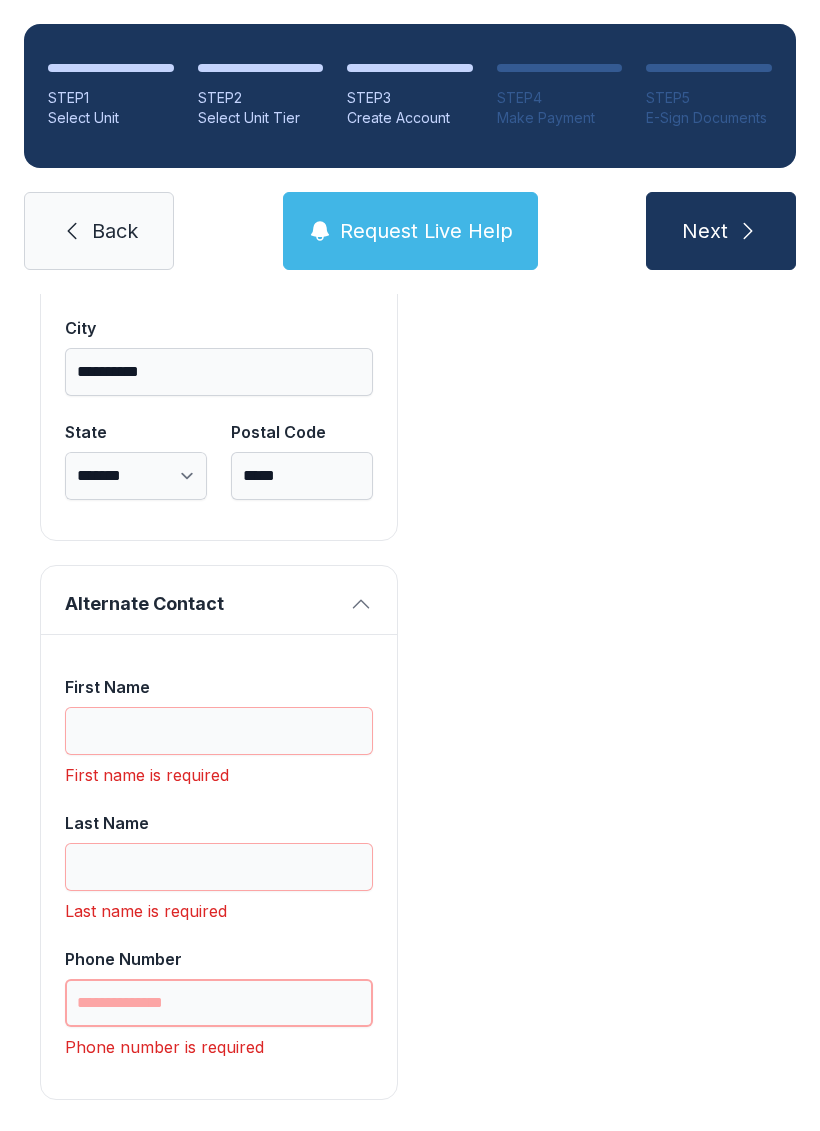 type on "*" 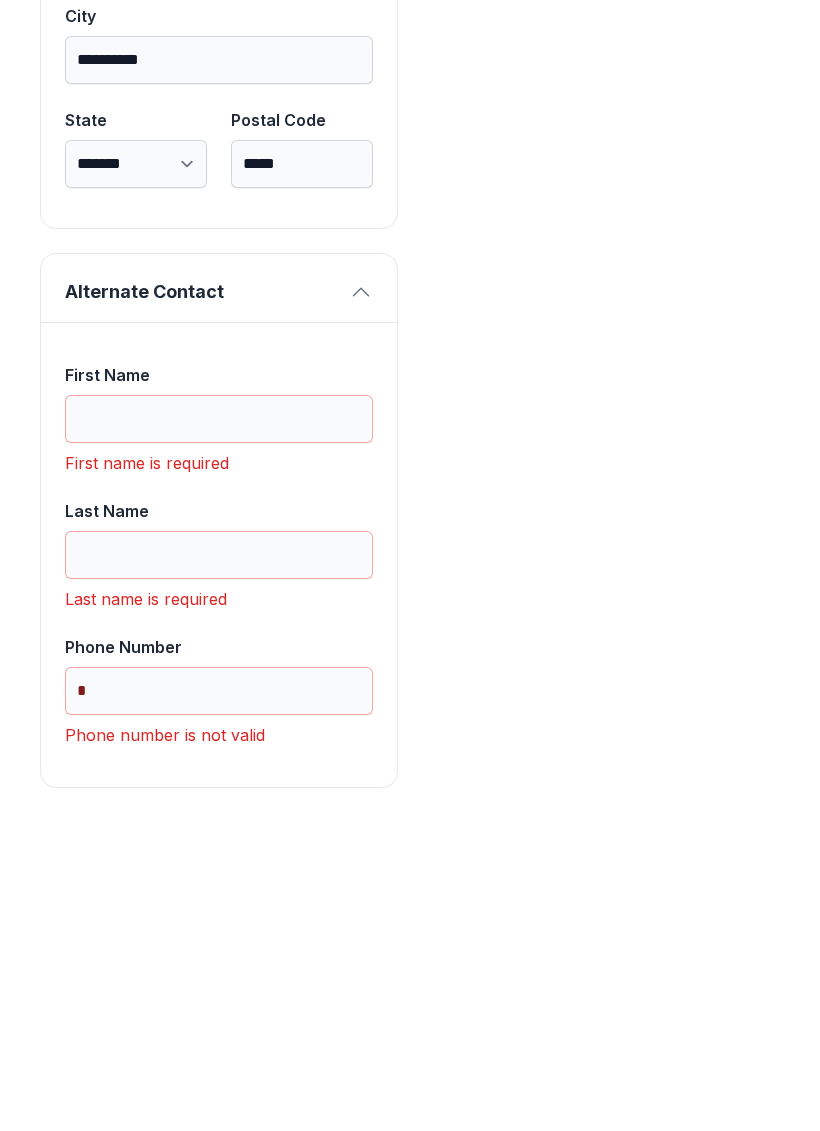 click on "Alternate Contact" at bounding box center [219, 600] 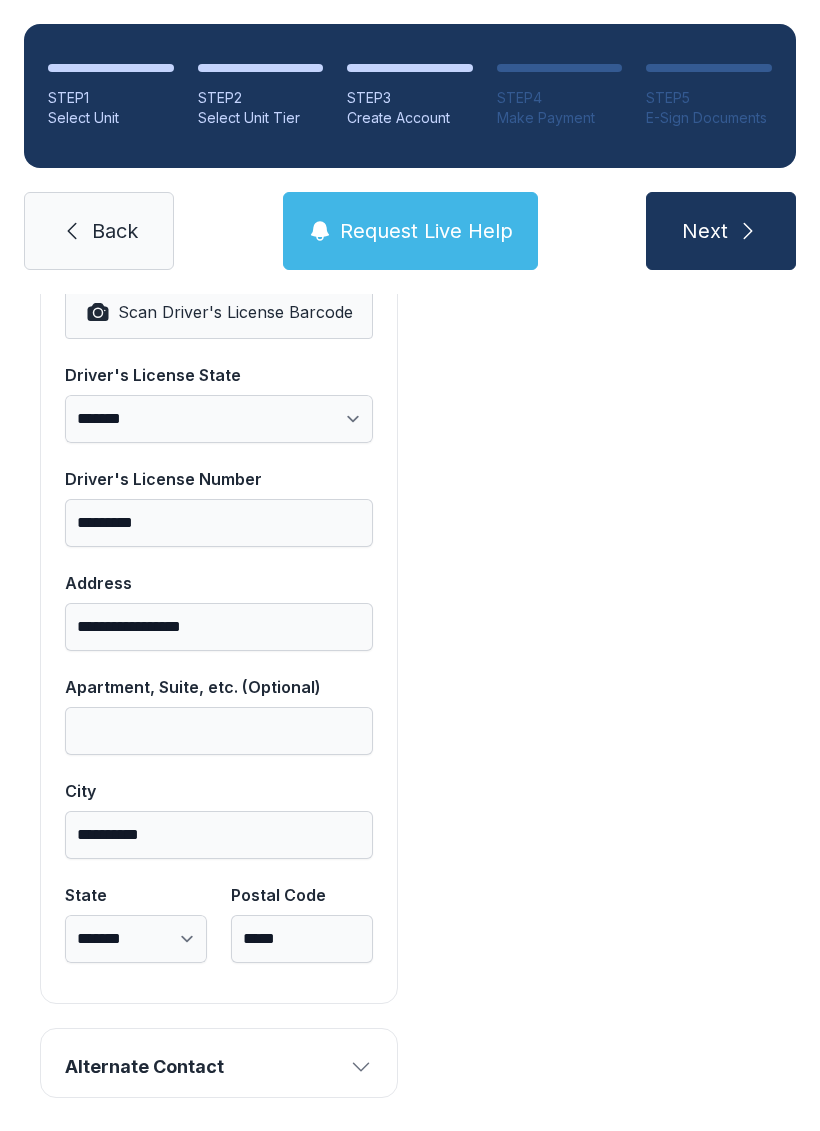 scroll, scrollTop: 1344, scrollLeft: 0, axis: vertical 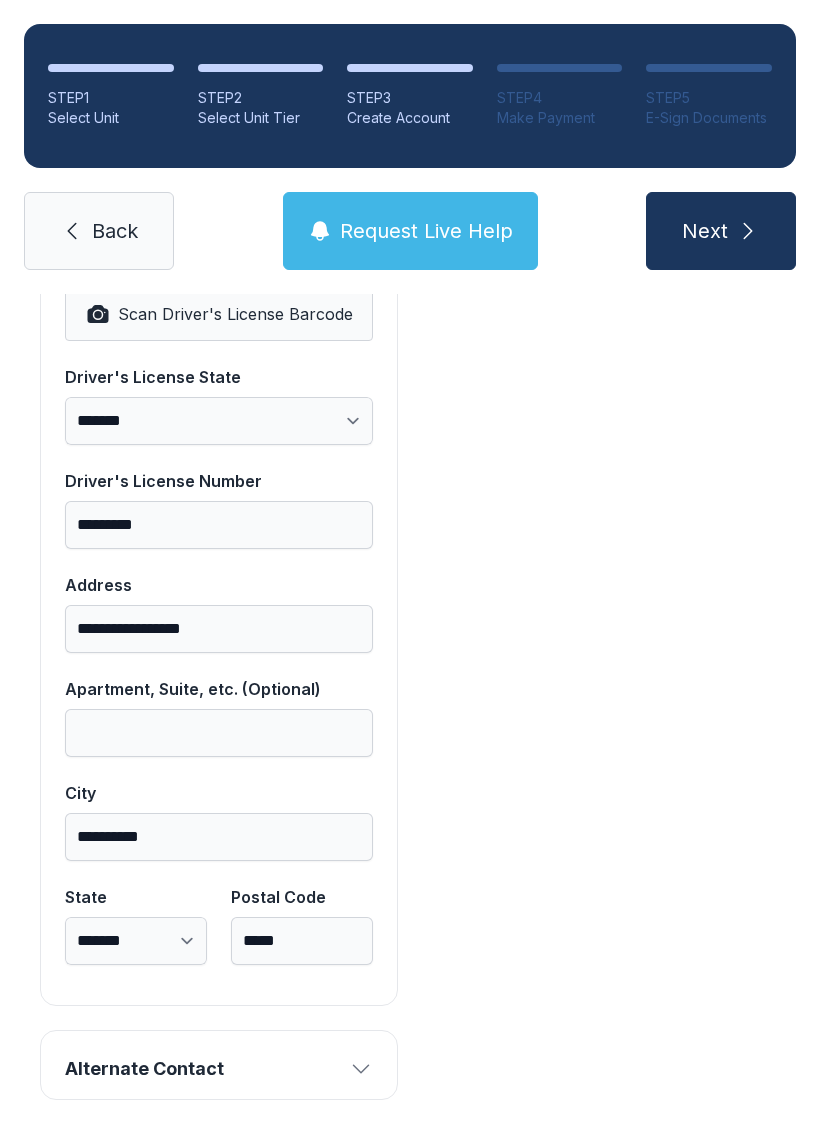 click on "Next" at bounding box center [721, 231] 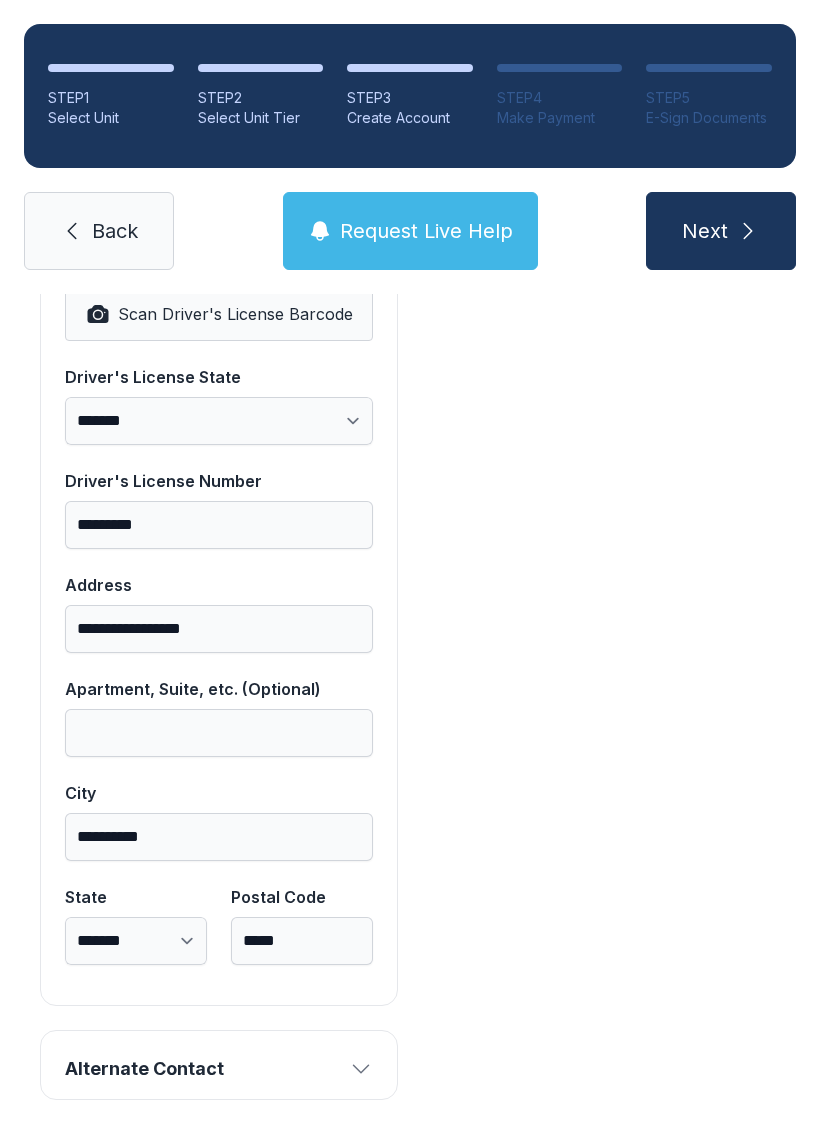 click on "Next" at bounding box center [721, 231] 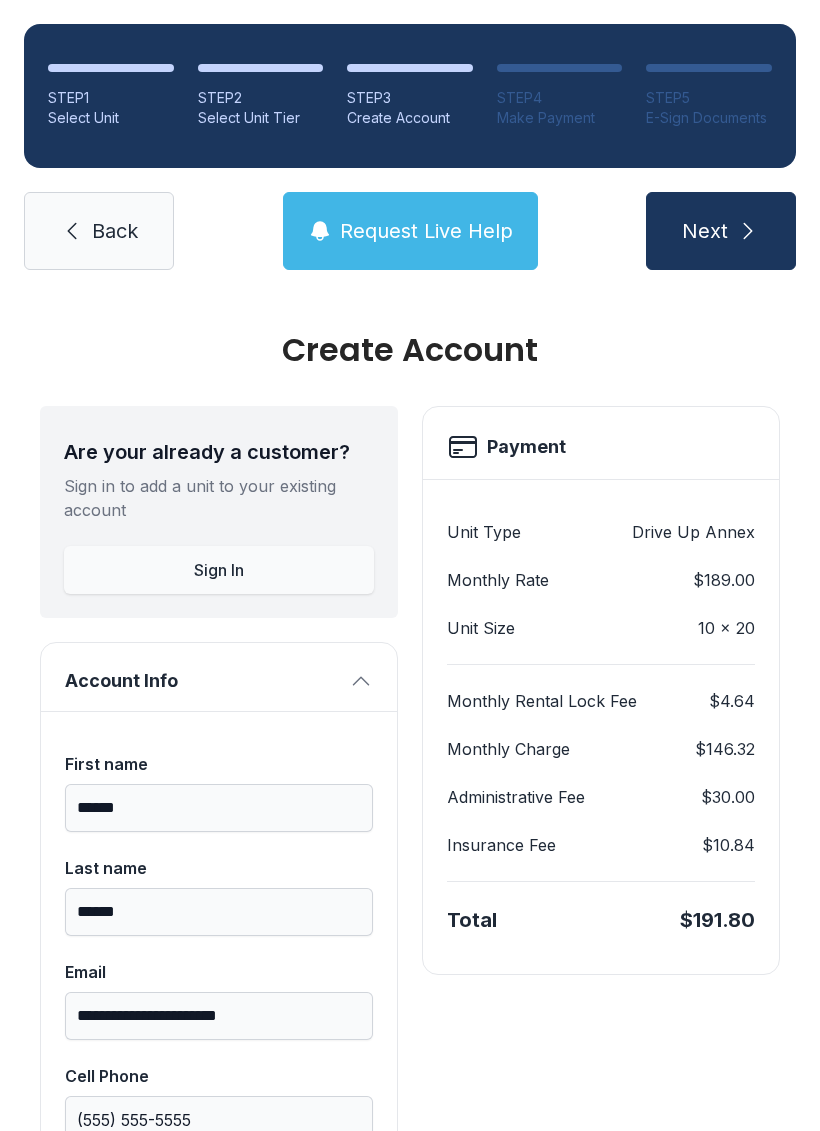 scroll, scrollTop: 0, scrollLeft: 0, axis: both 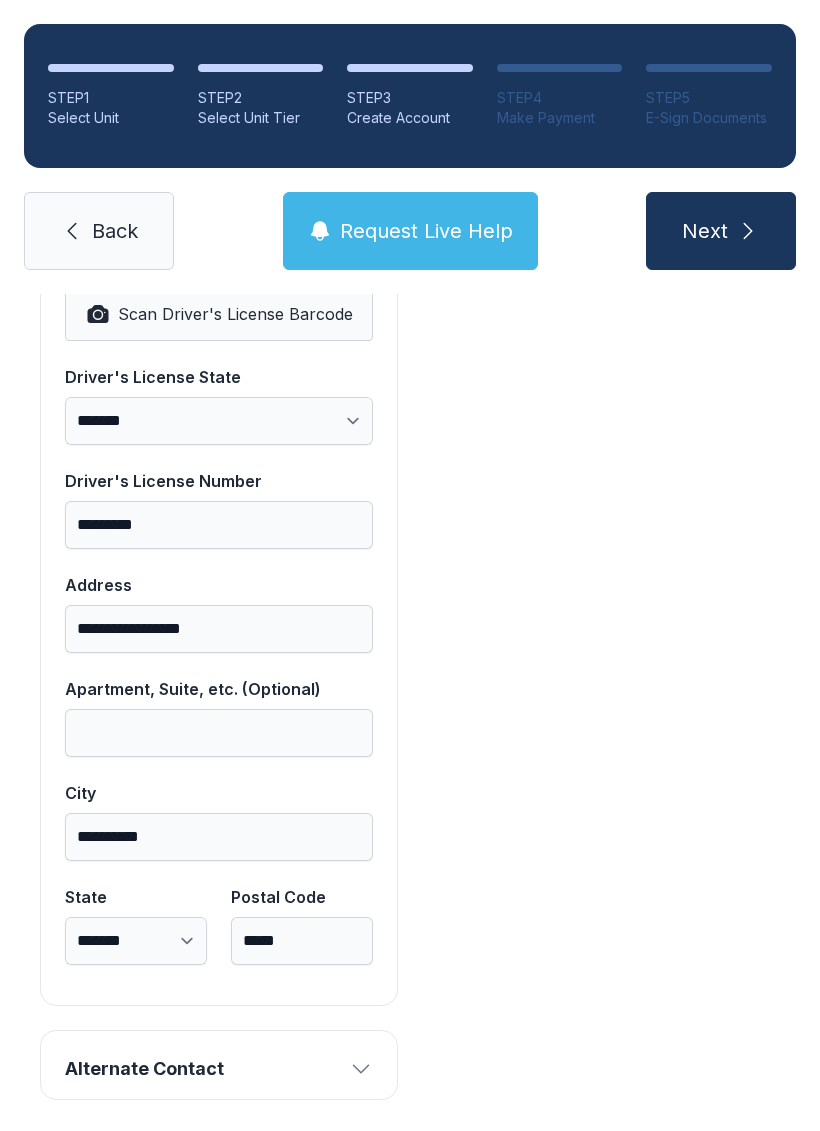 click on "Alternate Contact" at bounding box center (219, 1065) 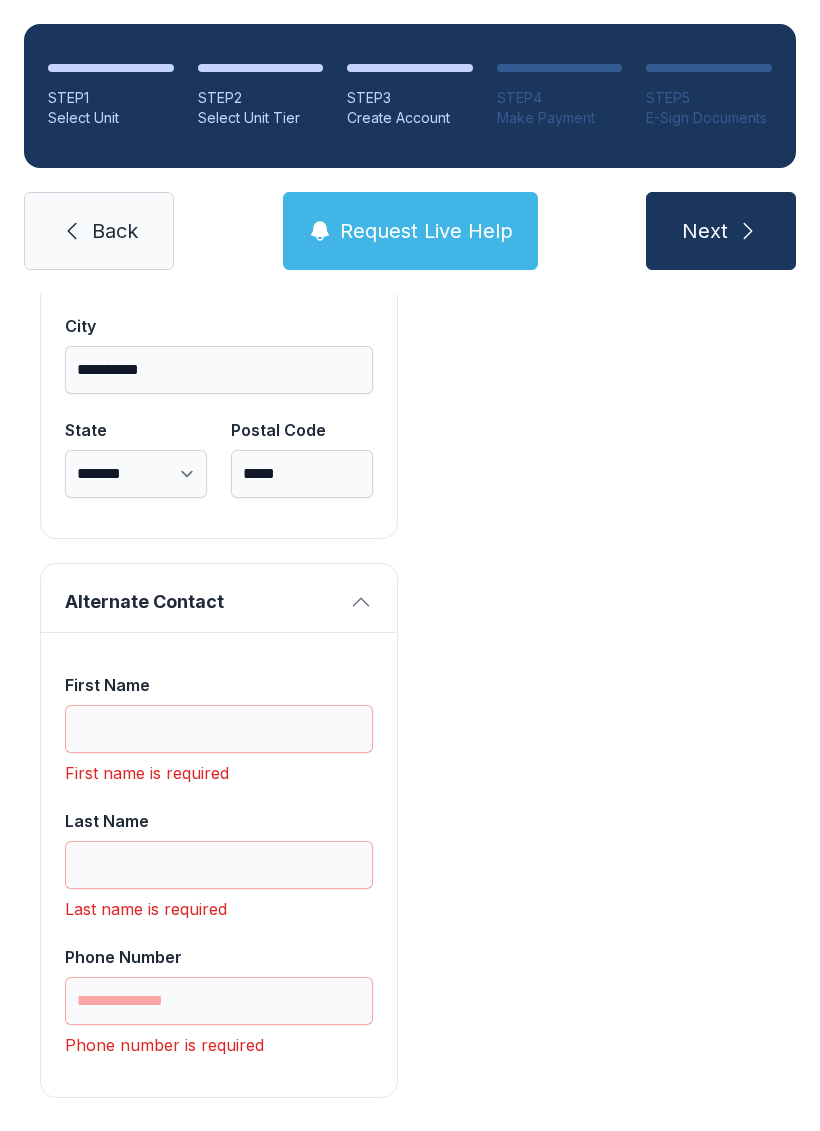 scroll, scrollTop: 1809, scrollLeft: 0, axis: vertical 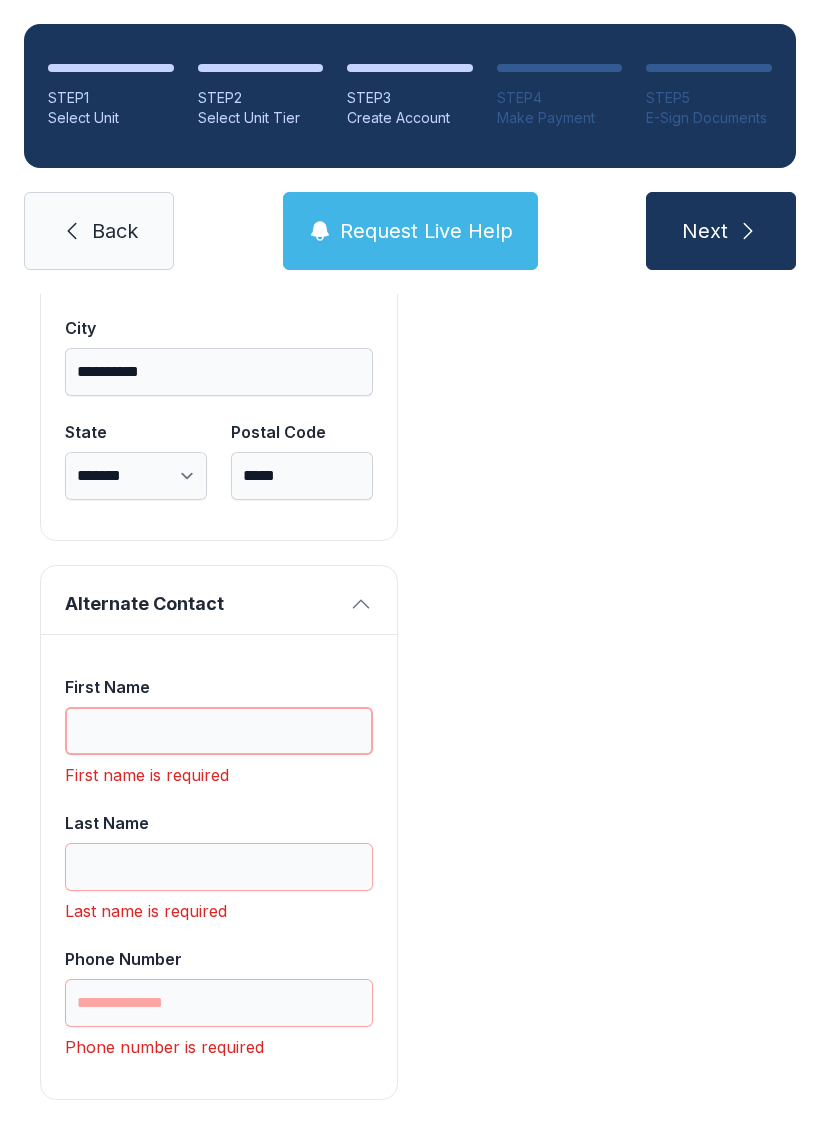 click on "First Name" at bounding box center (219, 731) 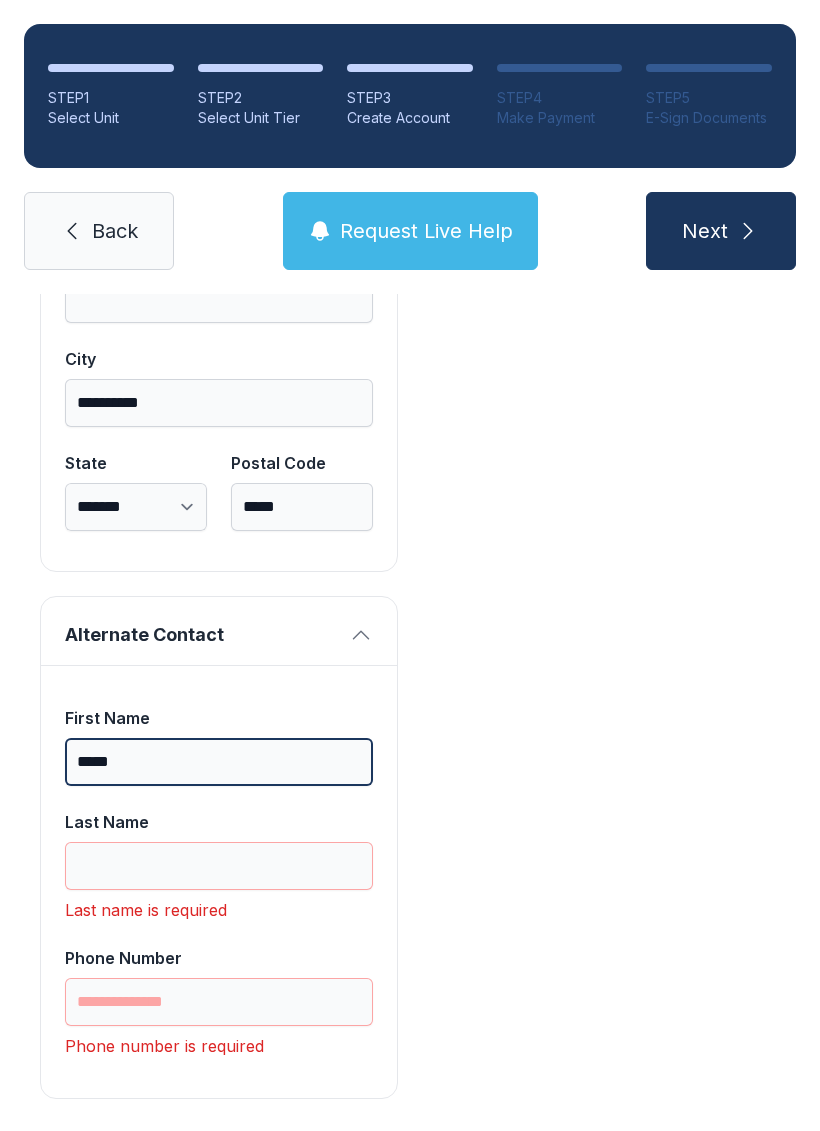 scroll, scrollTop: 1777, scrollLeft: 0, axis: vertical 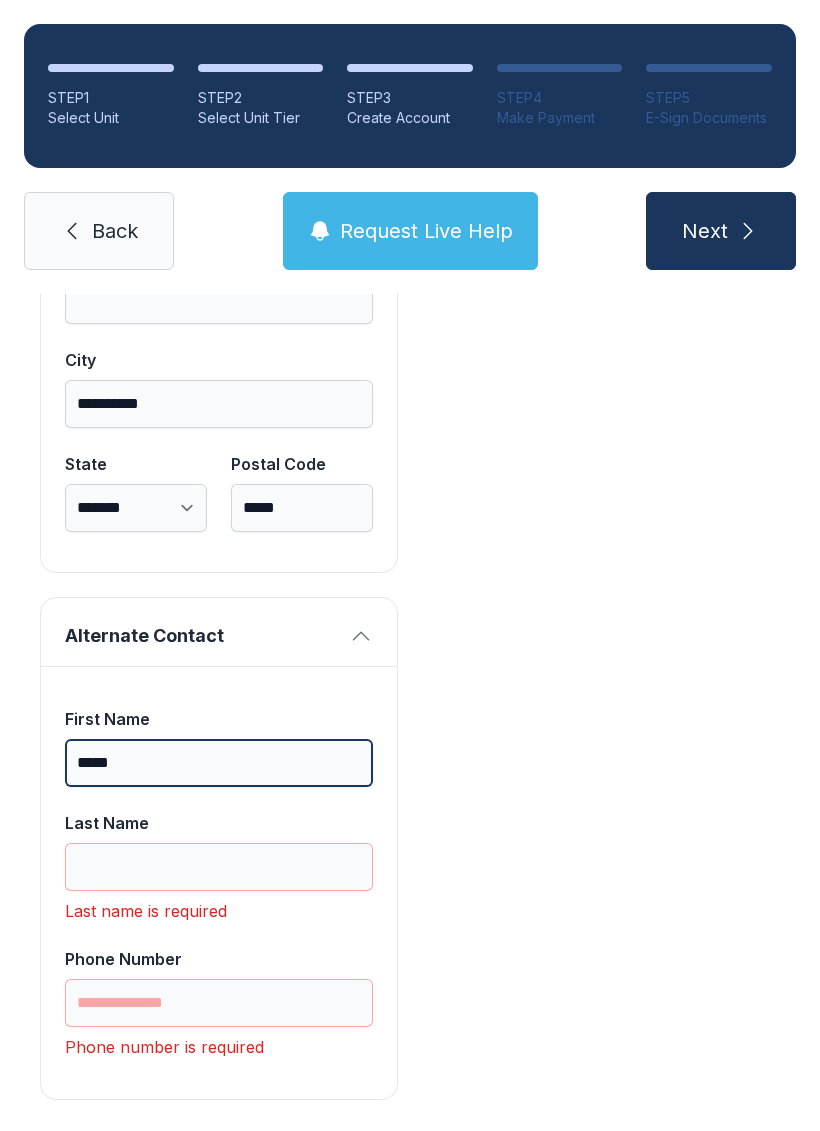 click on "*****" at bounding box center [219, 763] 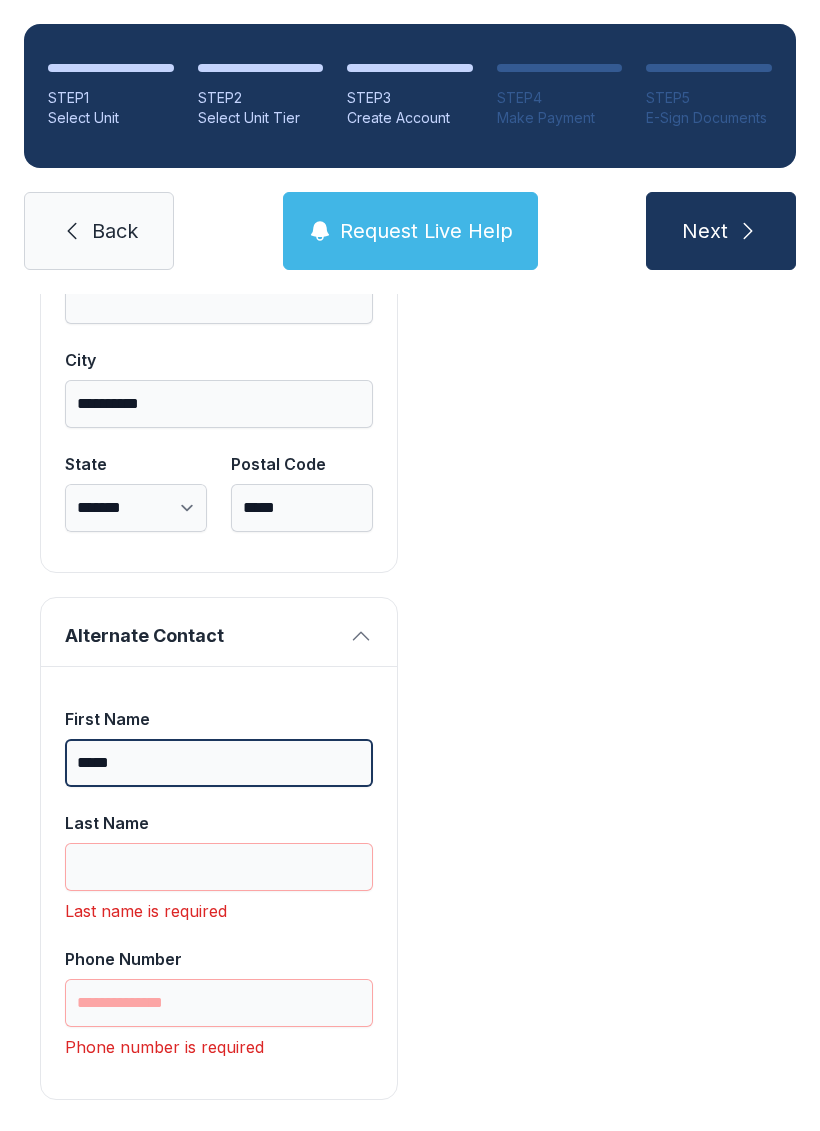 click on "*****" at bounding box center [219, 763] 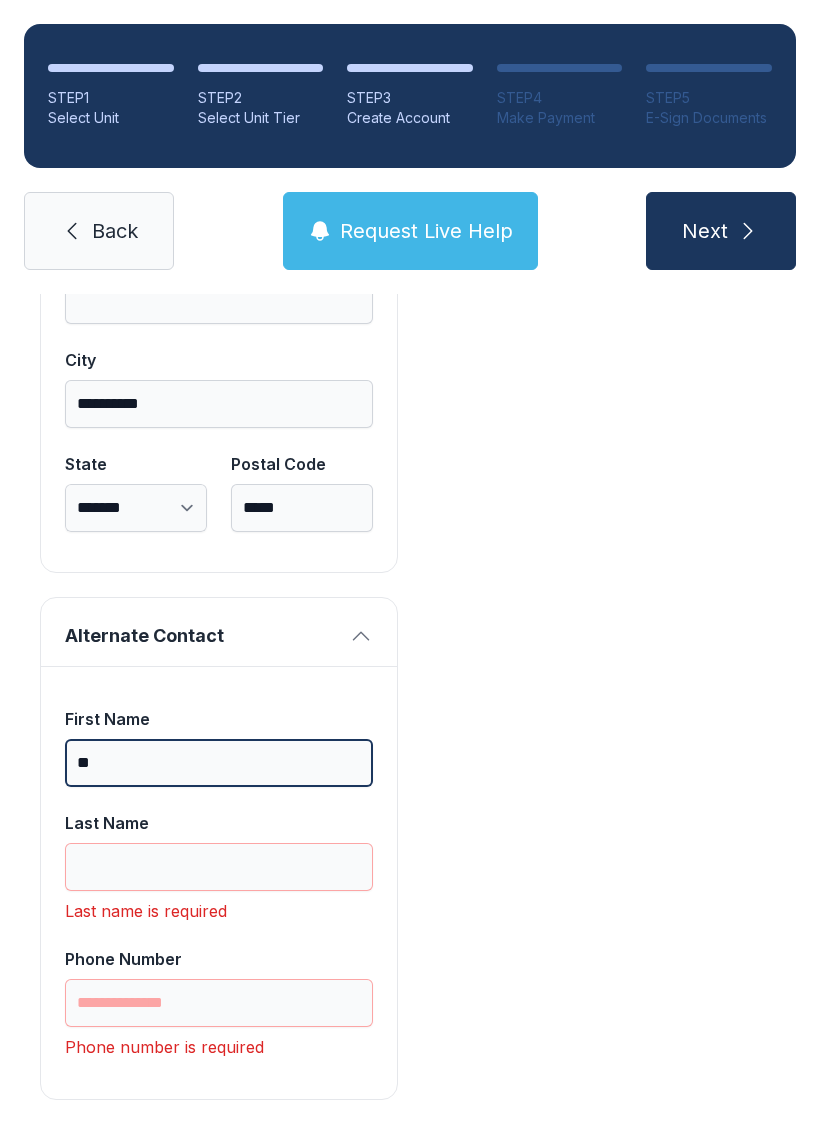 type on "*" 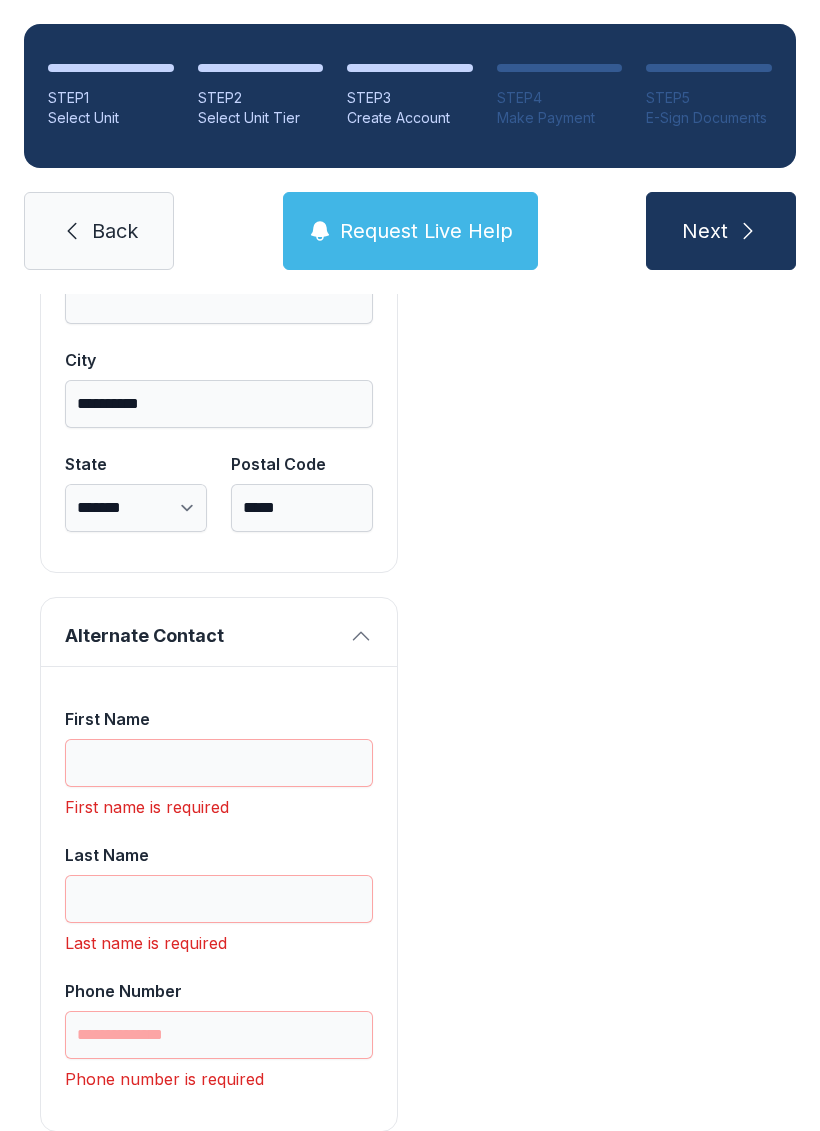 click on "Request Live Help" at bounding box center [426, 231] 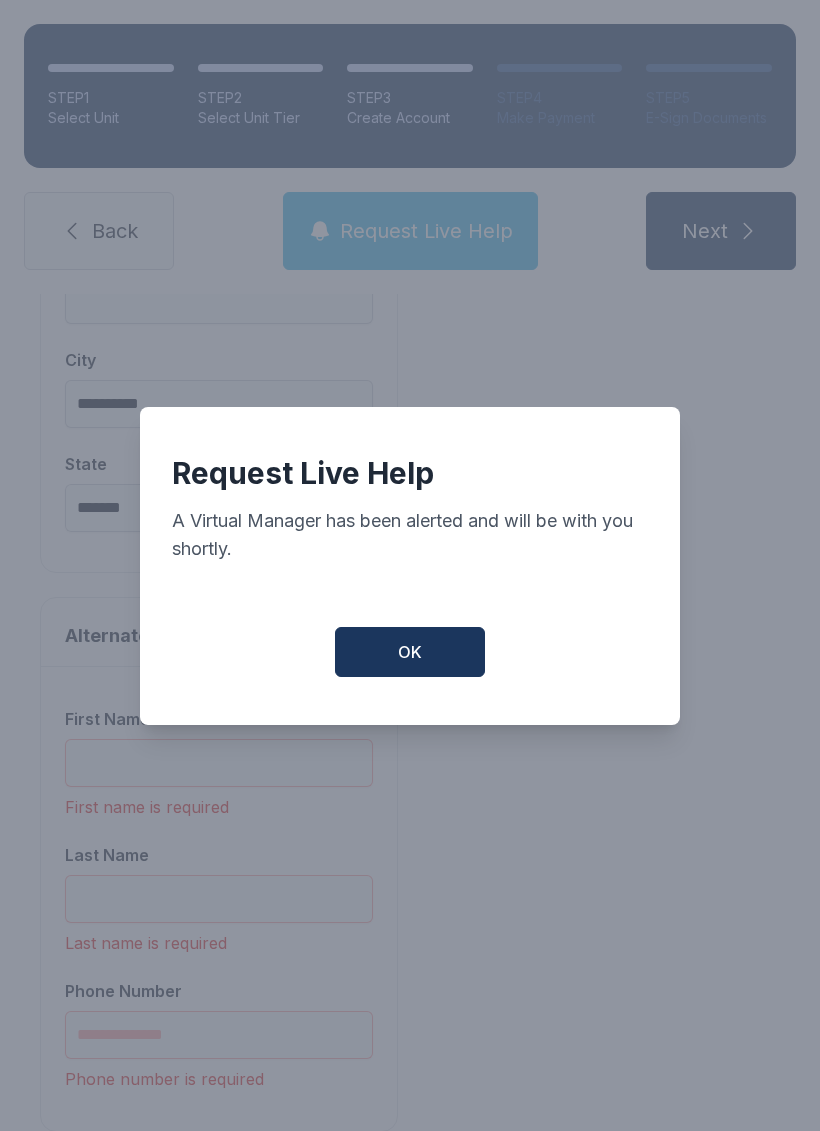 click on "OK" at bounding box center (410, 652) 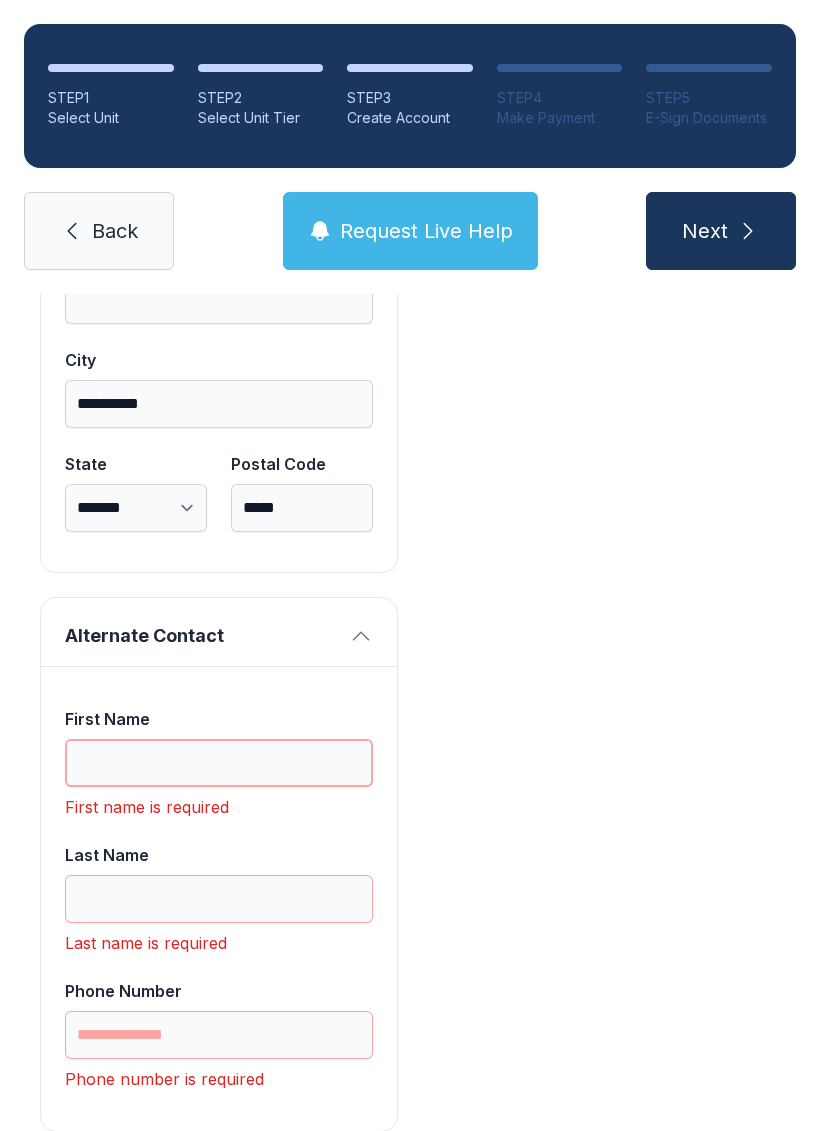 click on "First Name" at bounding box center (219, 763) 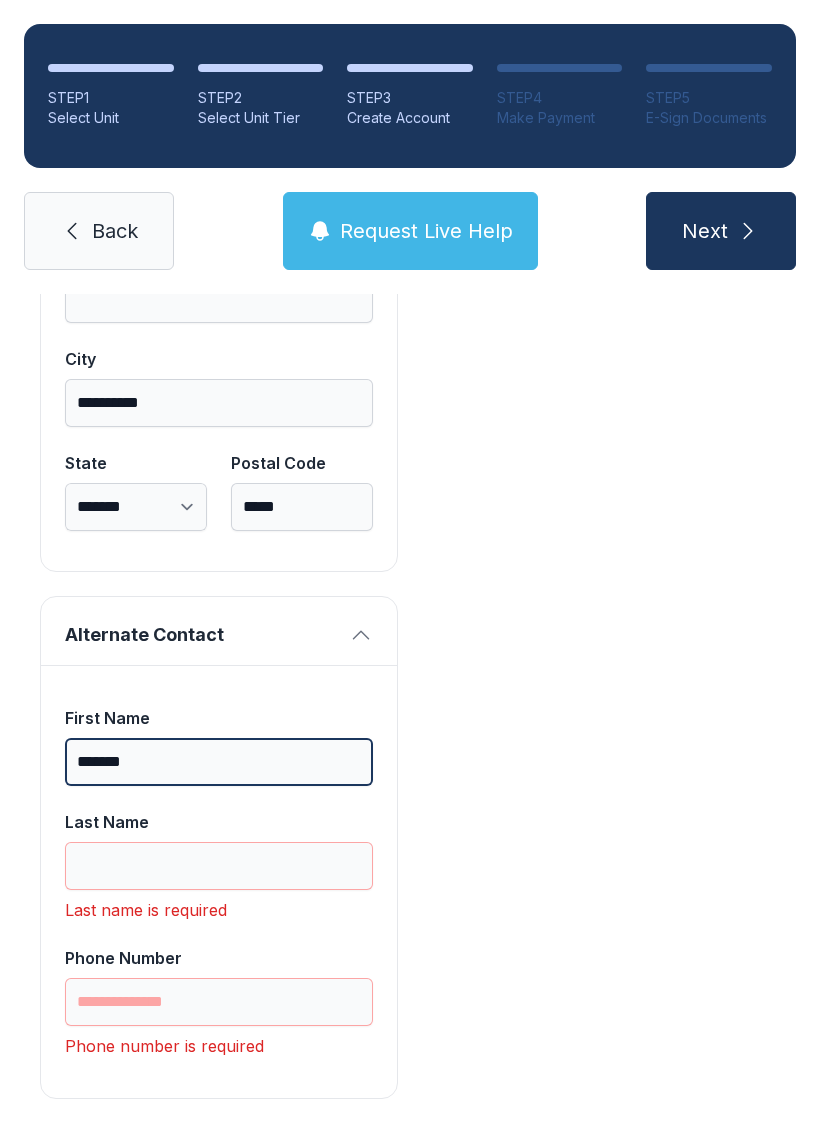 scroll, scrollTop: 1777, scrollLeft: 0, axis: vertical 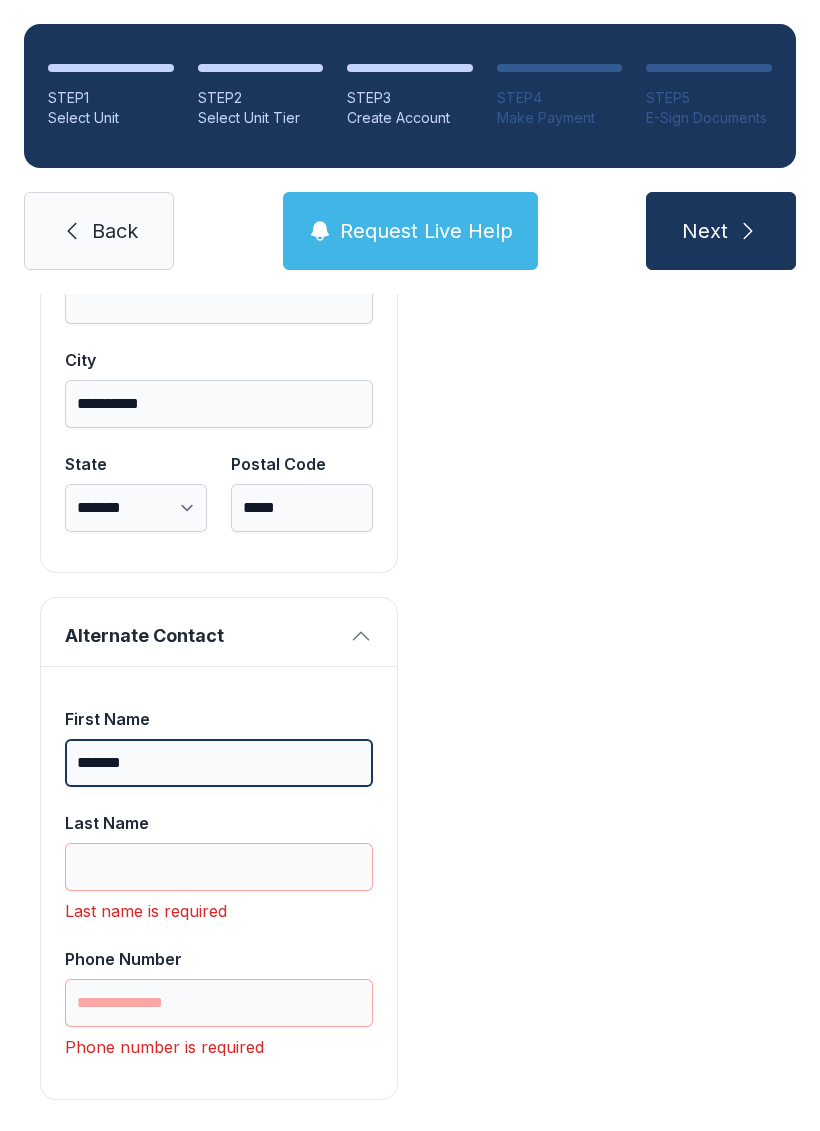 type on "*******" 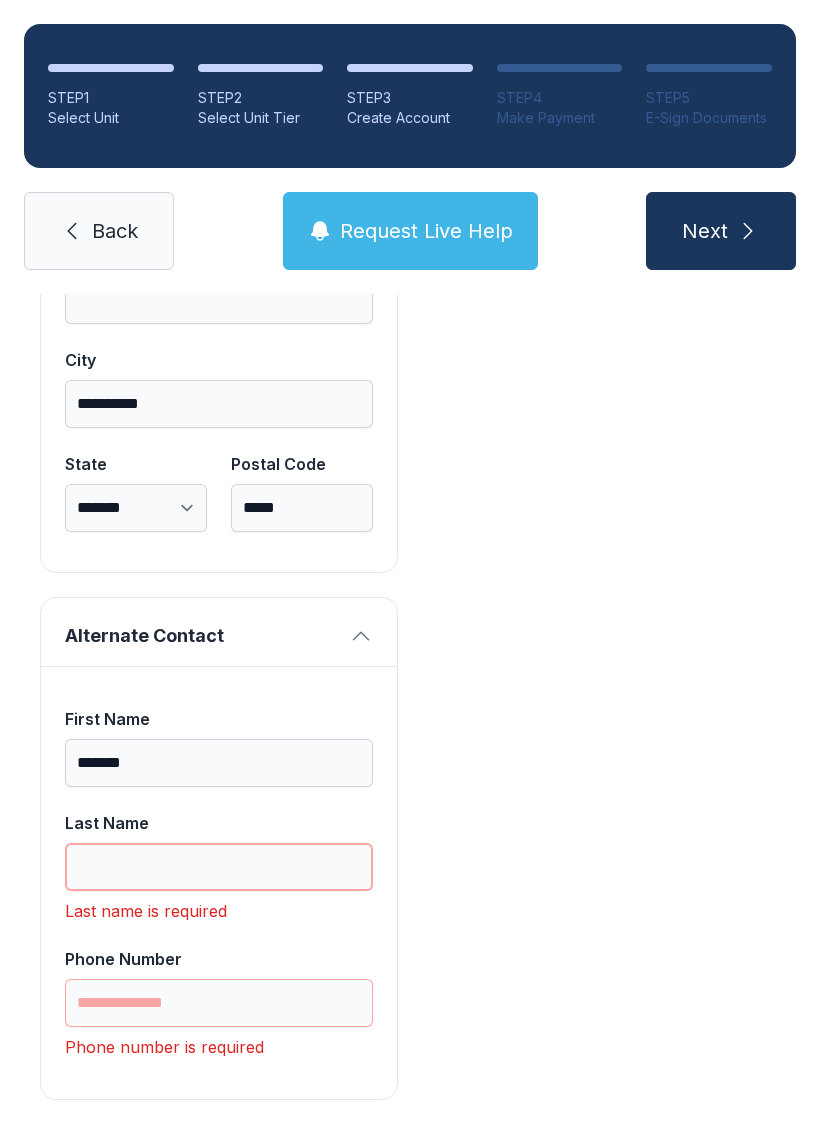 click on "Last Name" at bounding box center (219, 867) 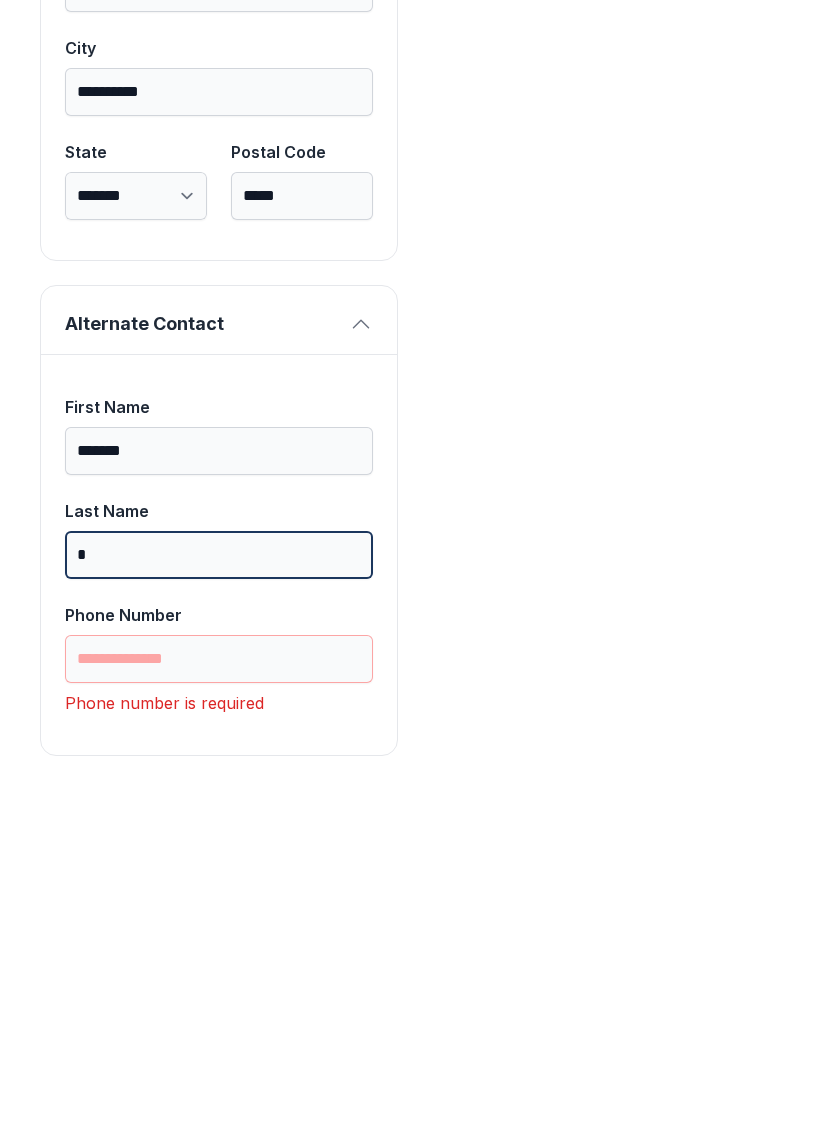 scroll, scrollTop: 1745, scrollLeft: 0, axis: vertical 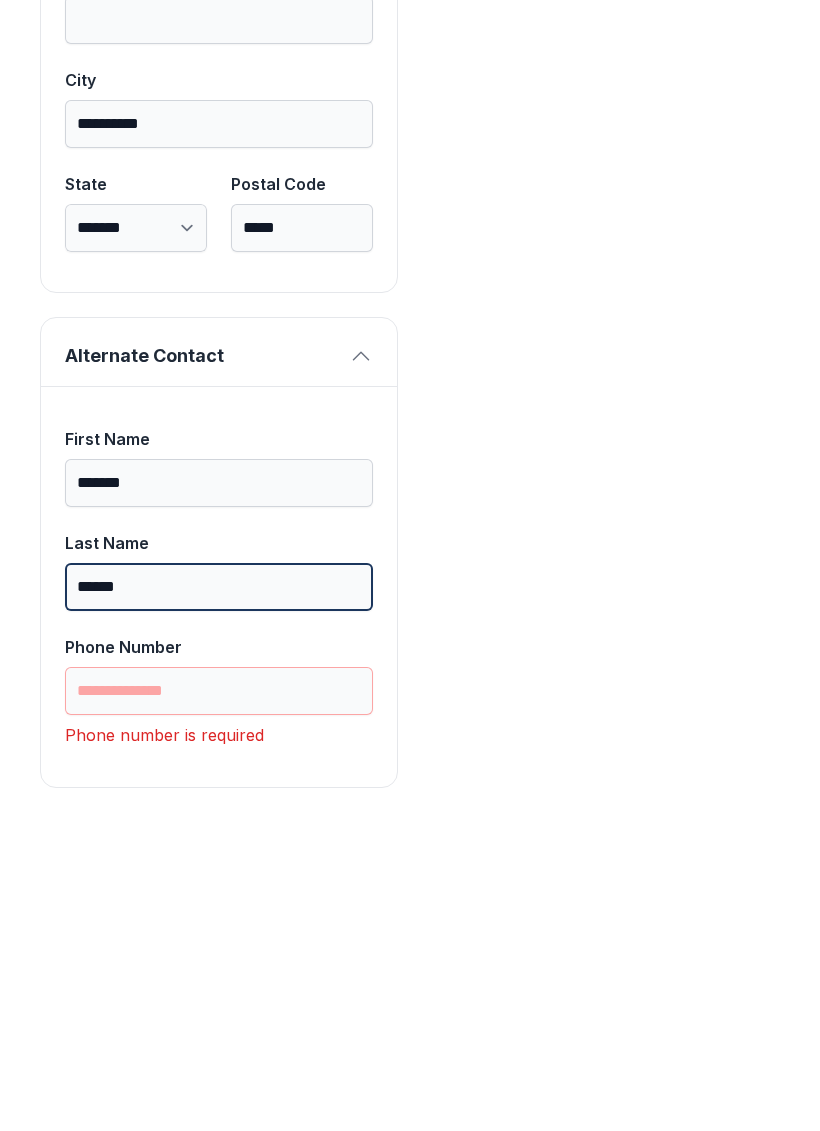 type on "******" 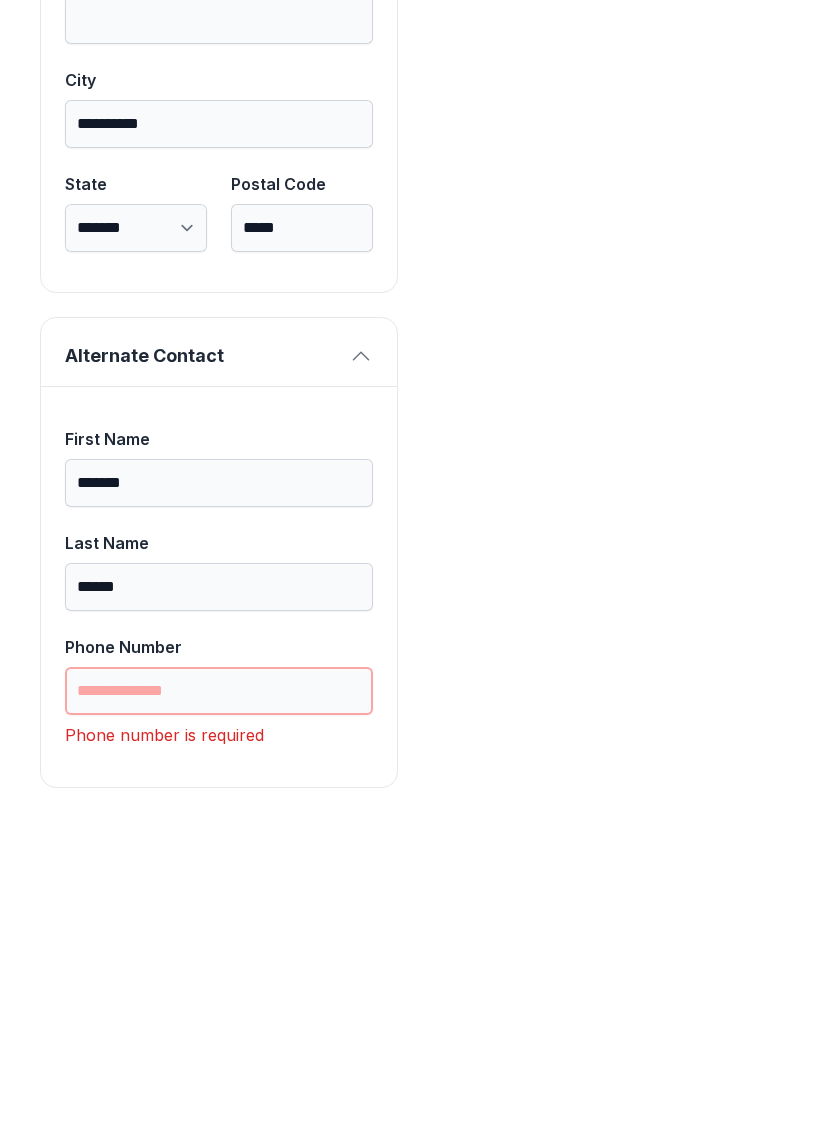 click on "Phone Number" at bounding box center (219, 1003) 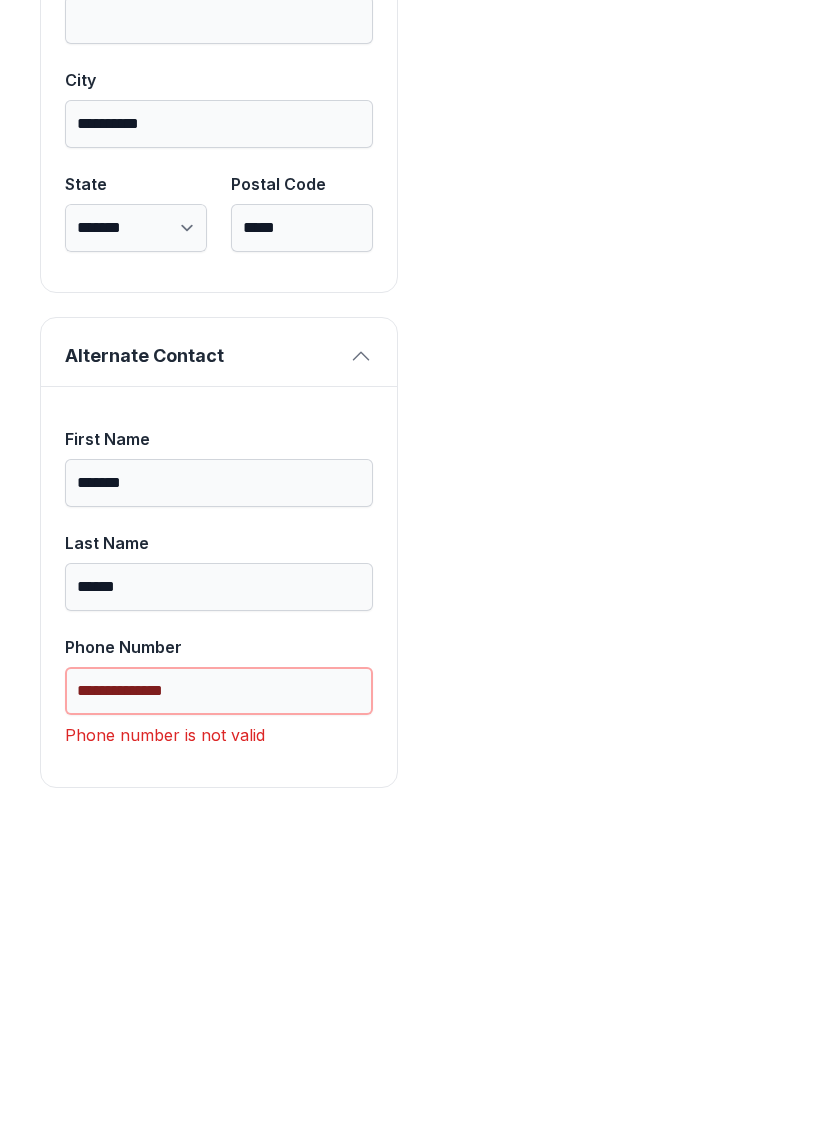 scroll, scrollTop: 1713, scrollLeft: 0, axis: vertical 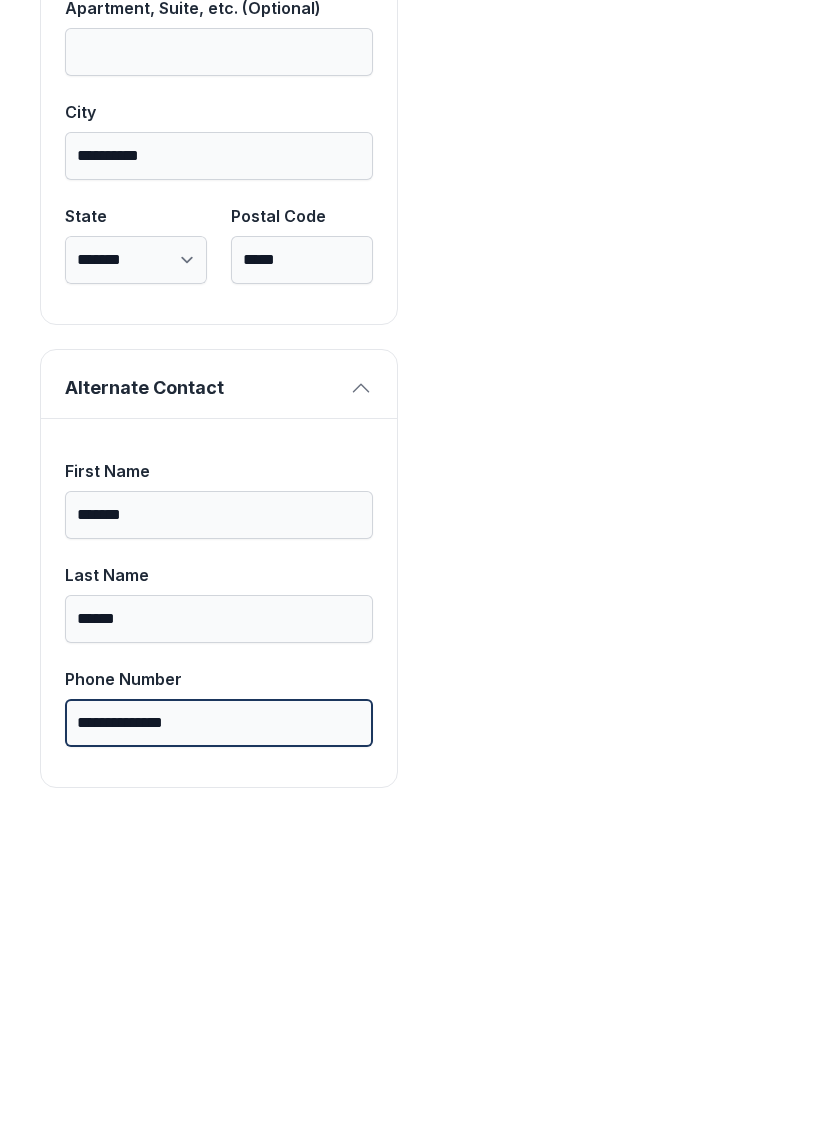type on "**********" 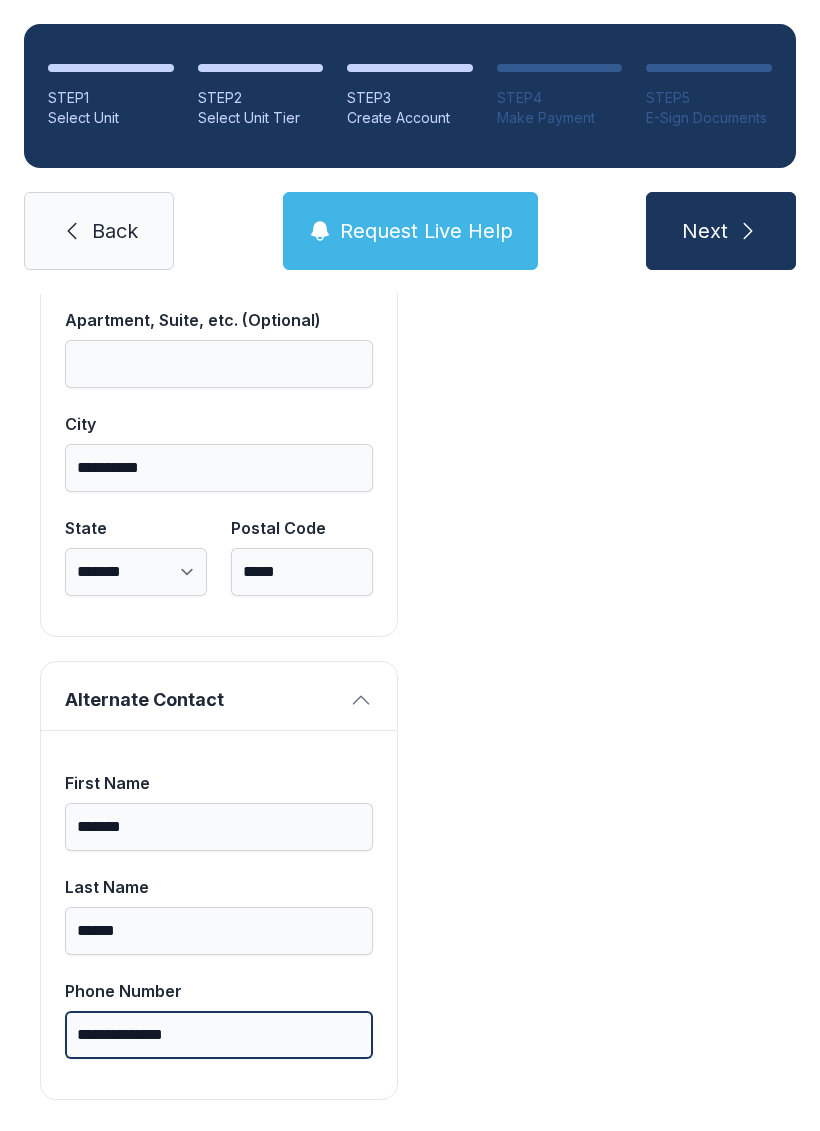 scroll, scrollTop: 0, scrollLeft: 0, axis: both 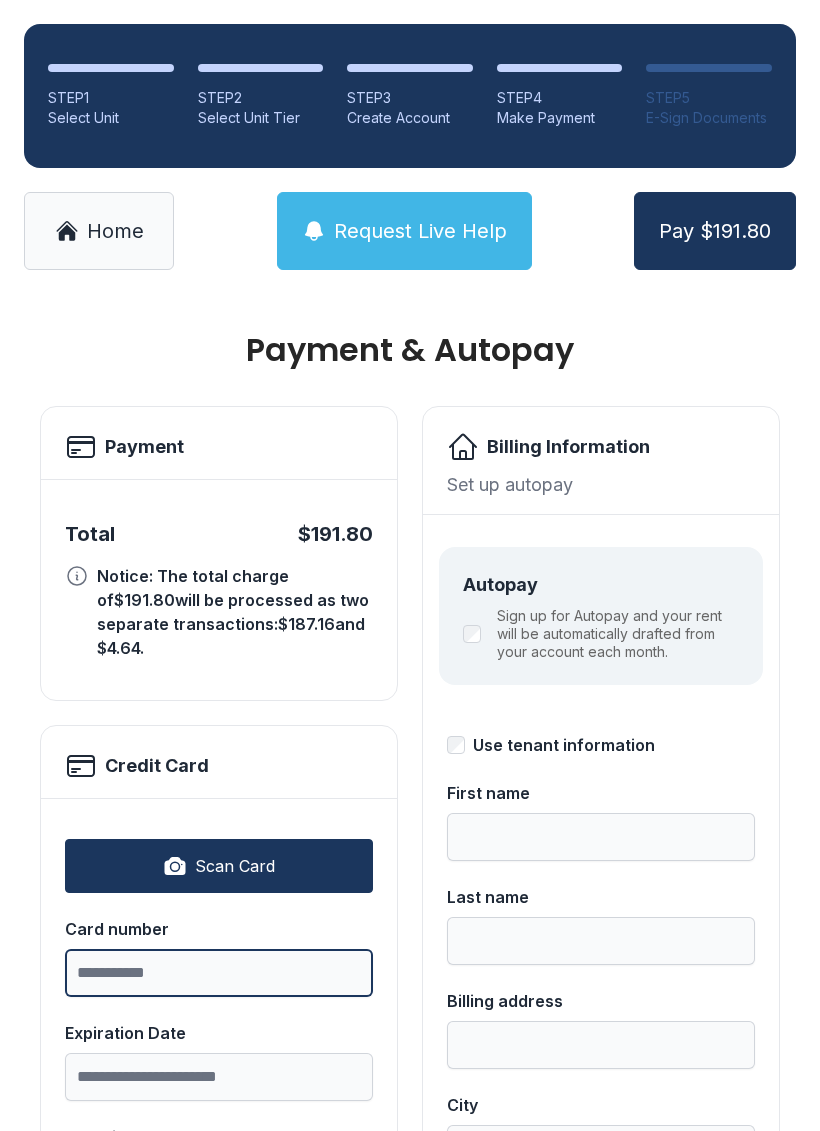 click on "Card number" at bounding box center (219, 973) 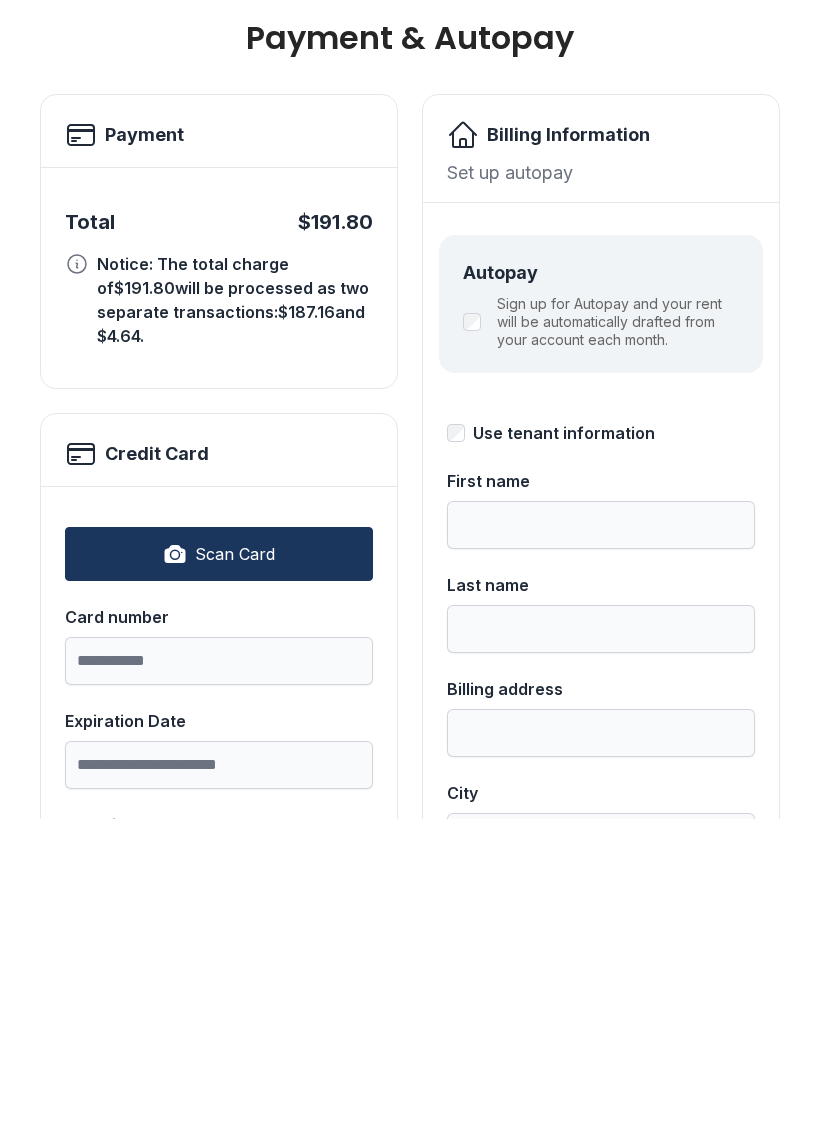 click on "Scan Card" at bounding box center (219, 866) 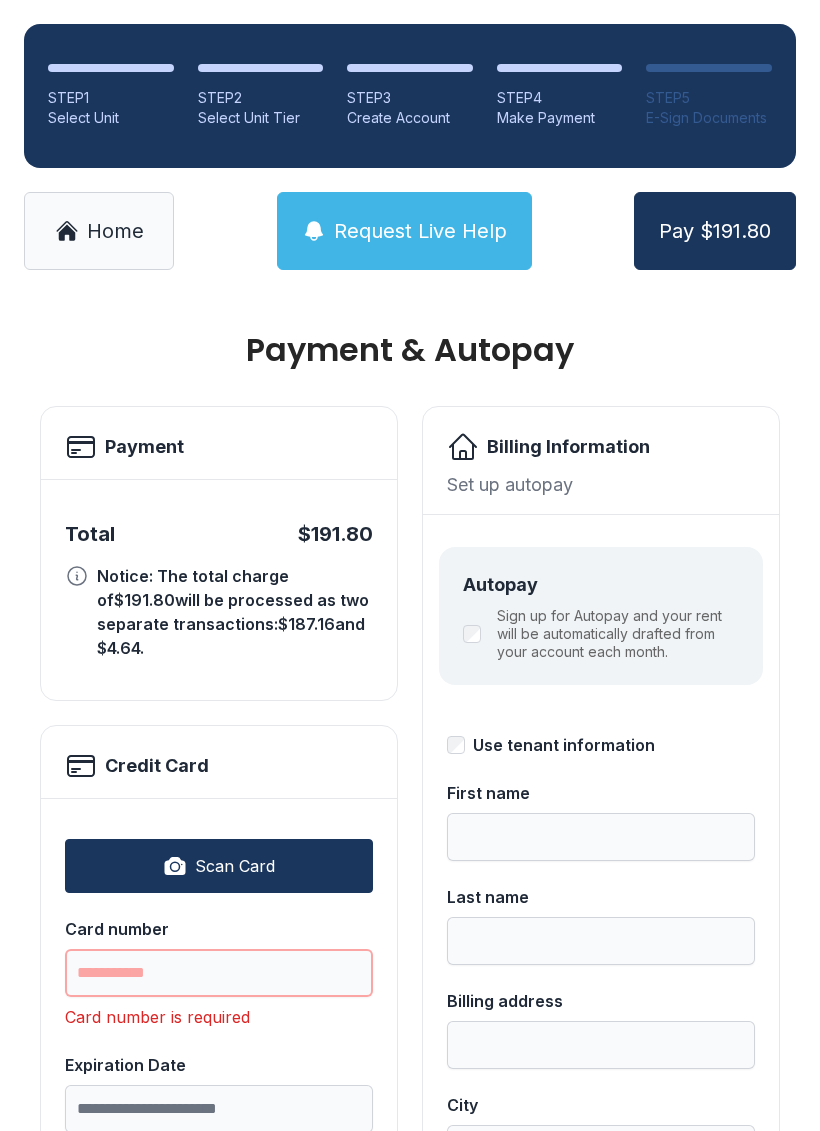 click on "Card number" at bounding box center (219, 973) 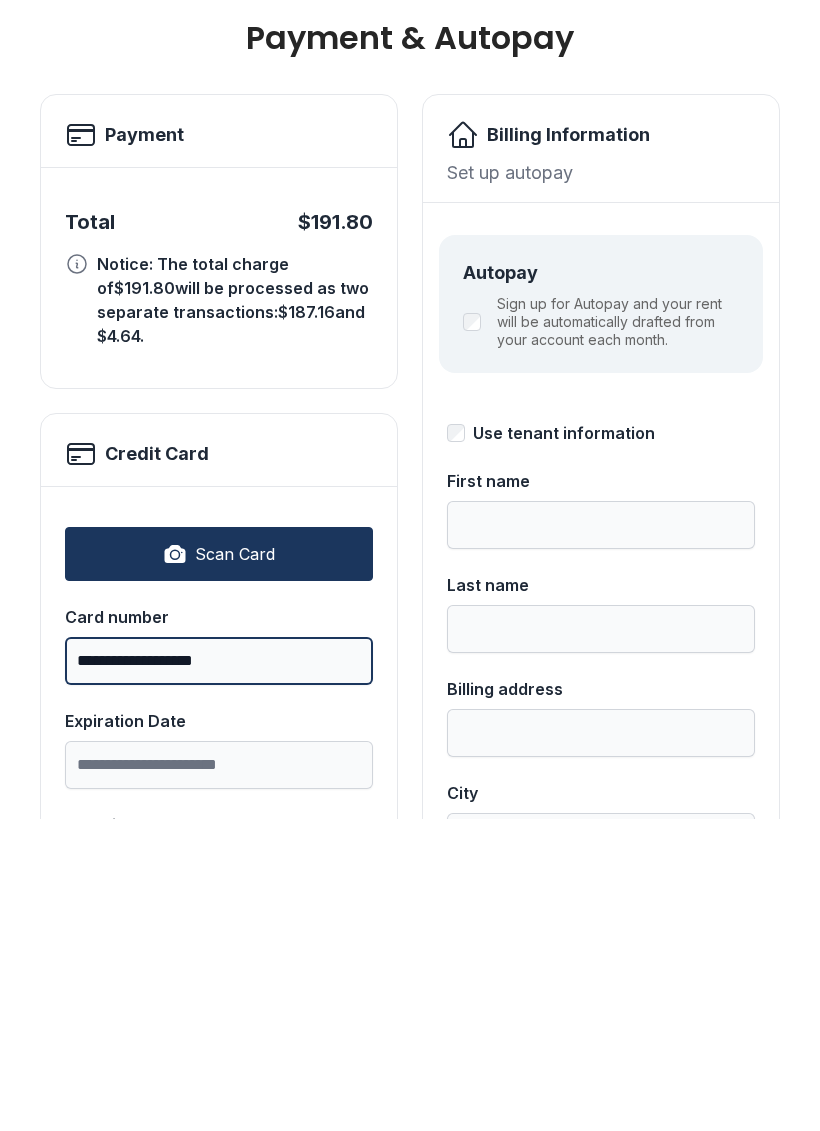 type on "**********" 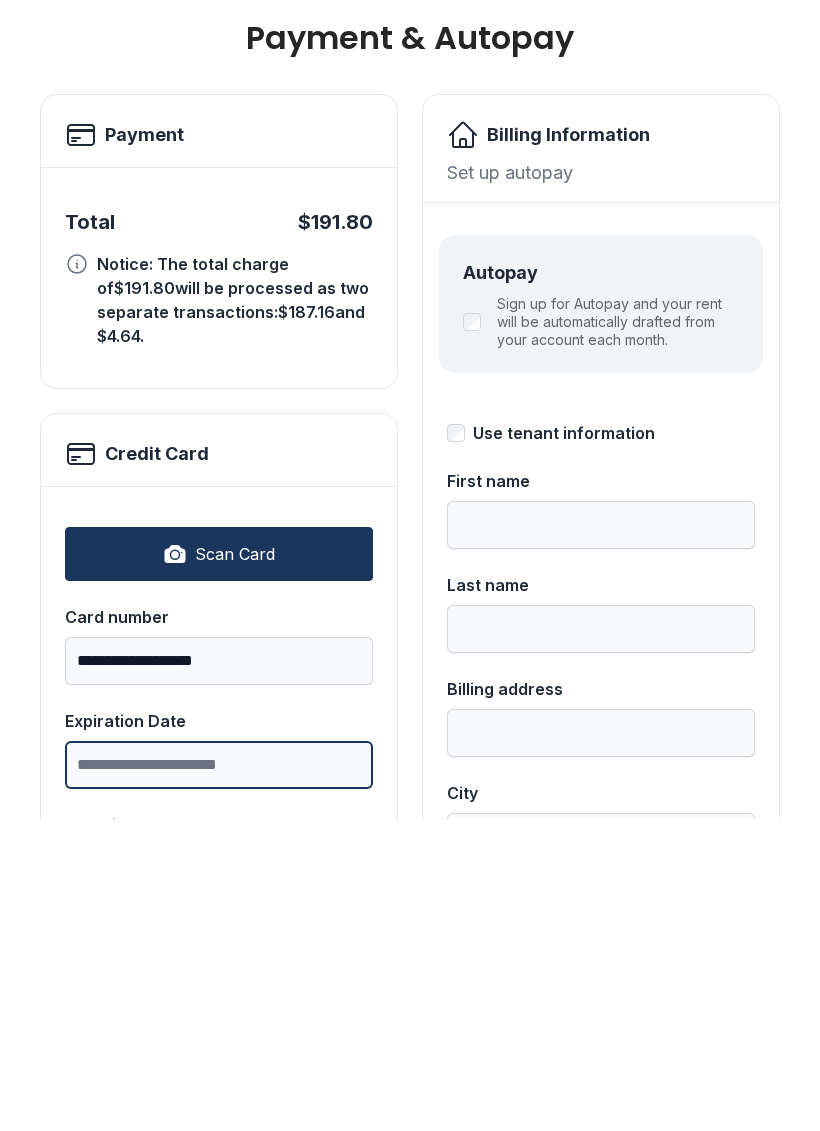 click on "Expiration Date" at bounding box center [219, 1077] 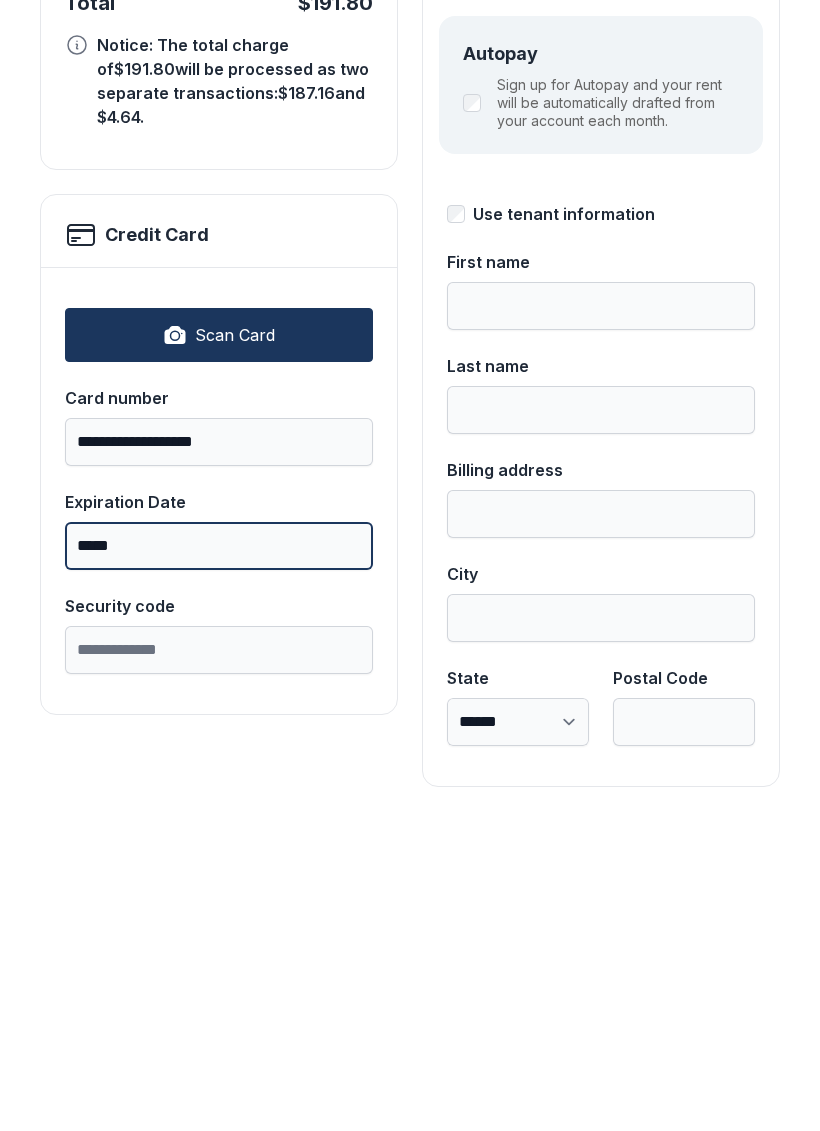 scroll, scrollTop: 218, scrollLeft: 0, axis: vertical 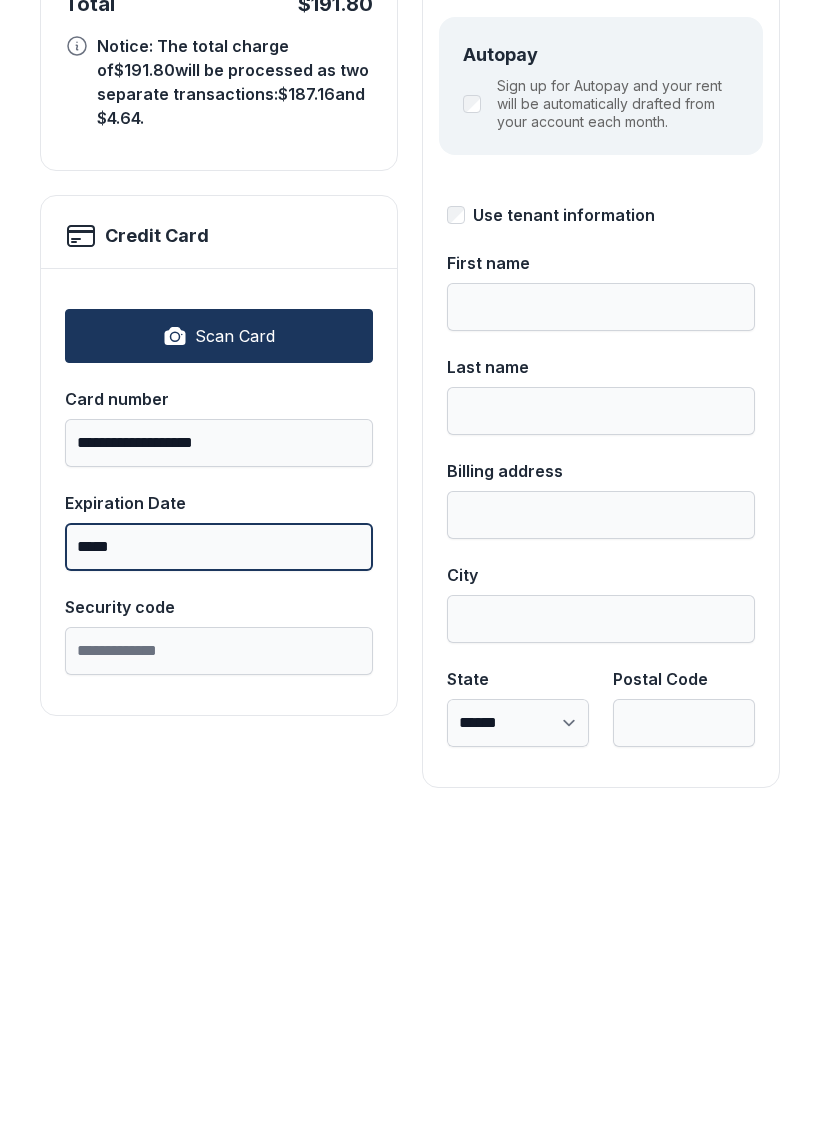 type on "*****" 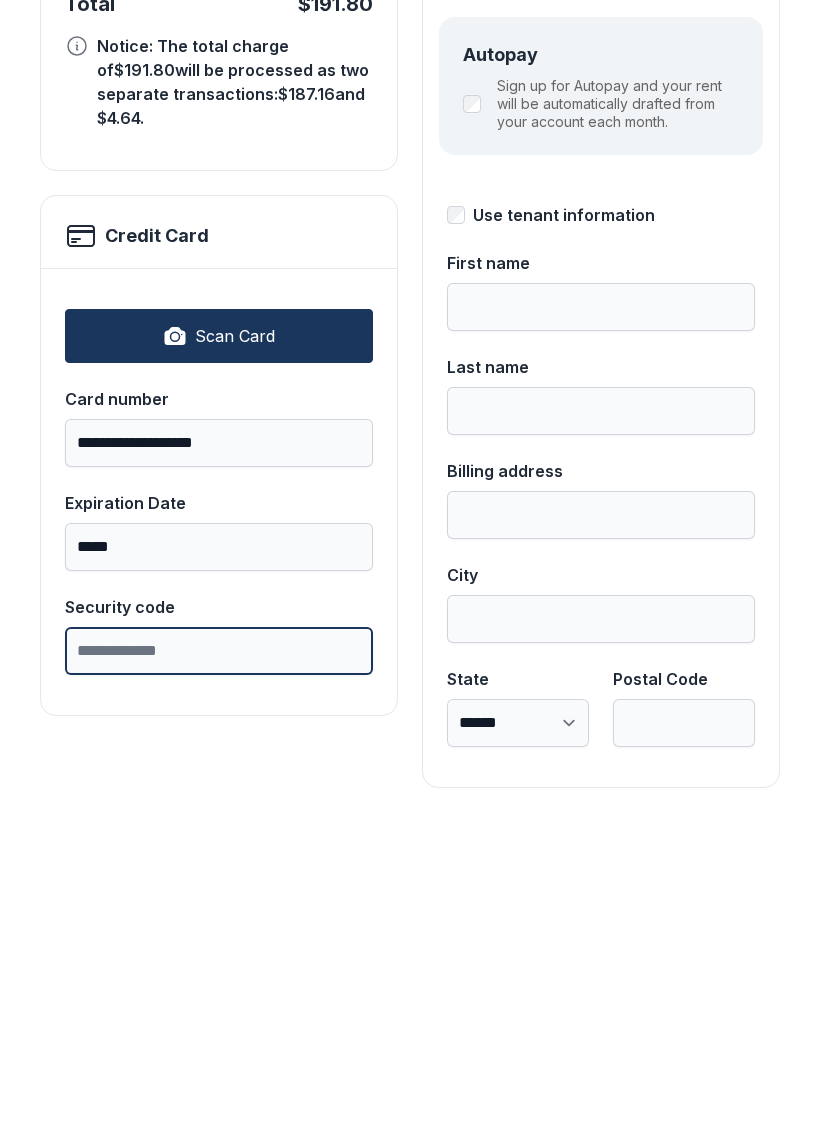 click on "Security code" at bounding box center [219, 963] 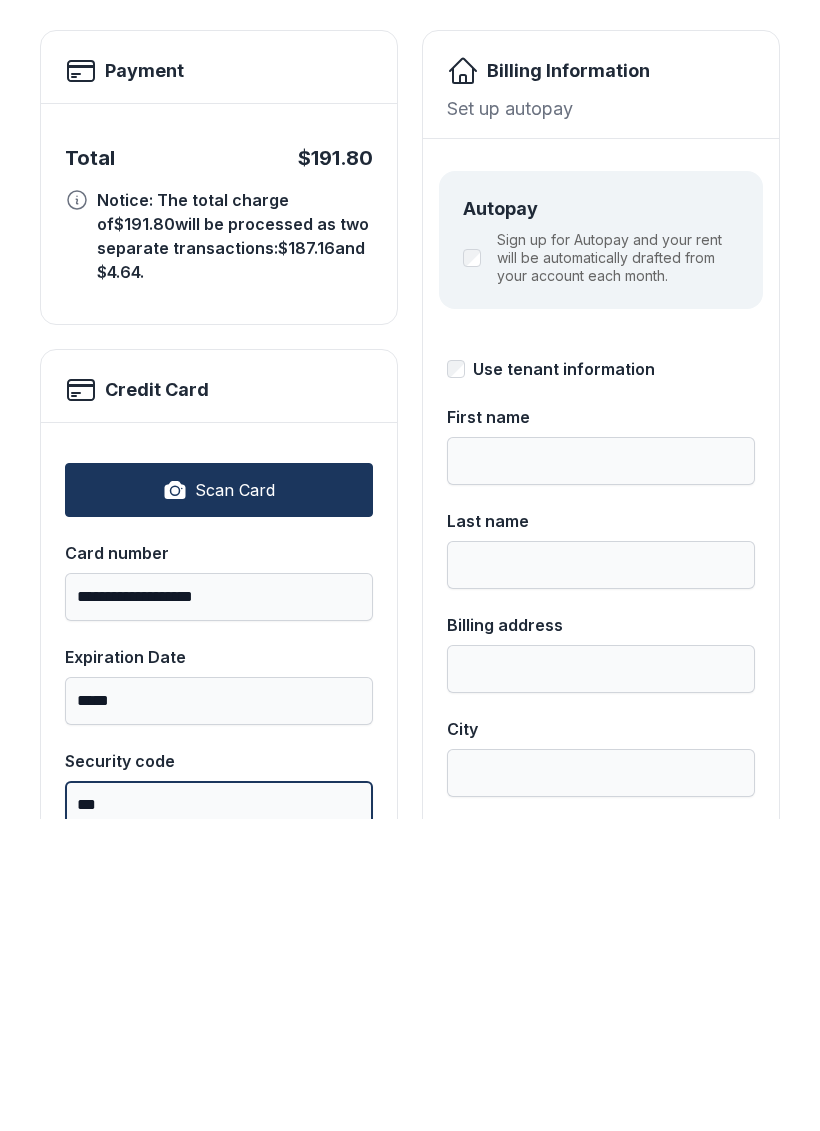 scroll, scrollTop: 32, scrollLeft: 0, axis: vertical 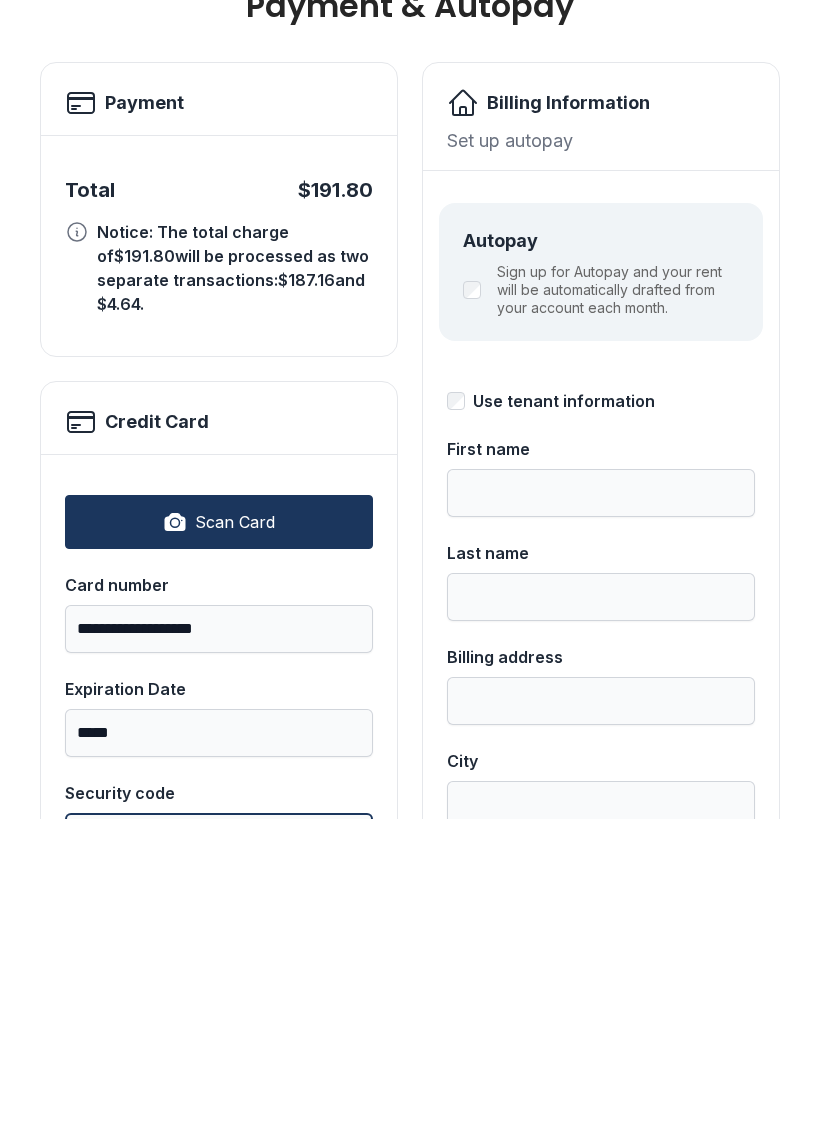 type on "***" 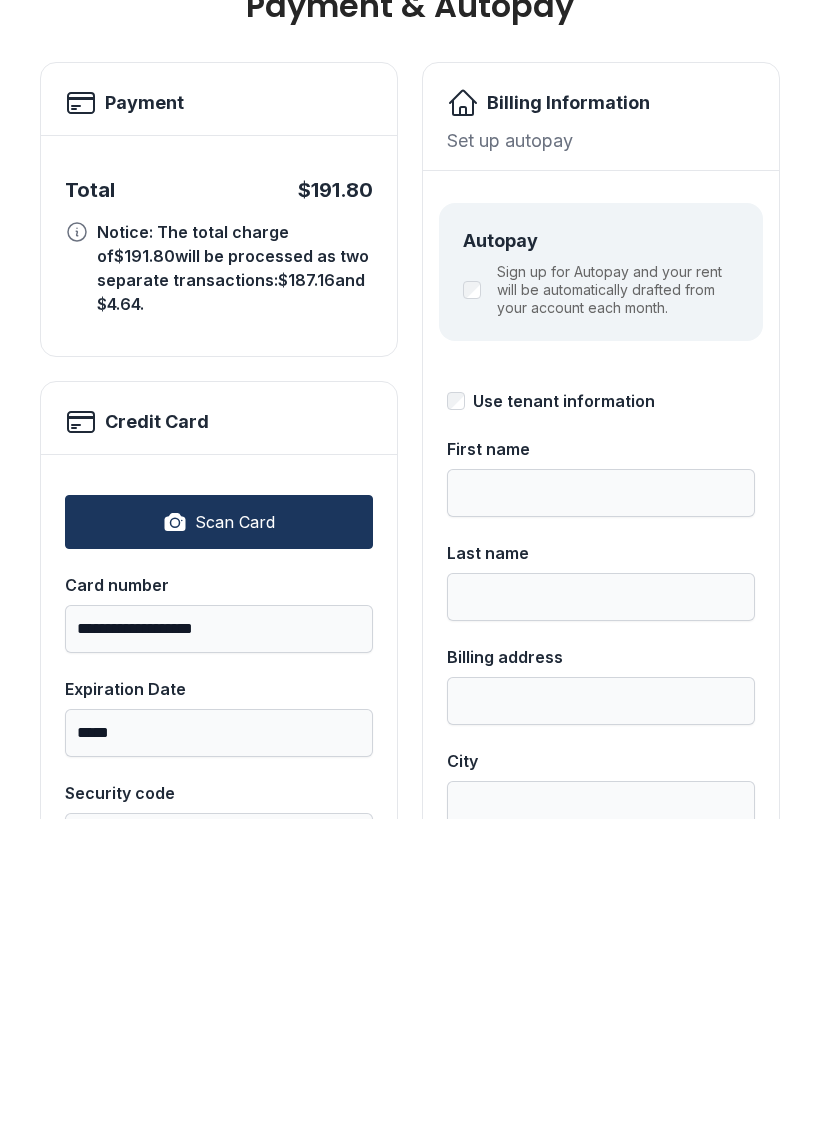 click on "First name" at bounding box center (601, 805) 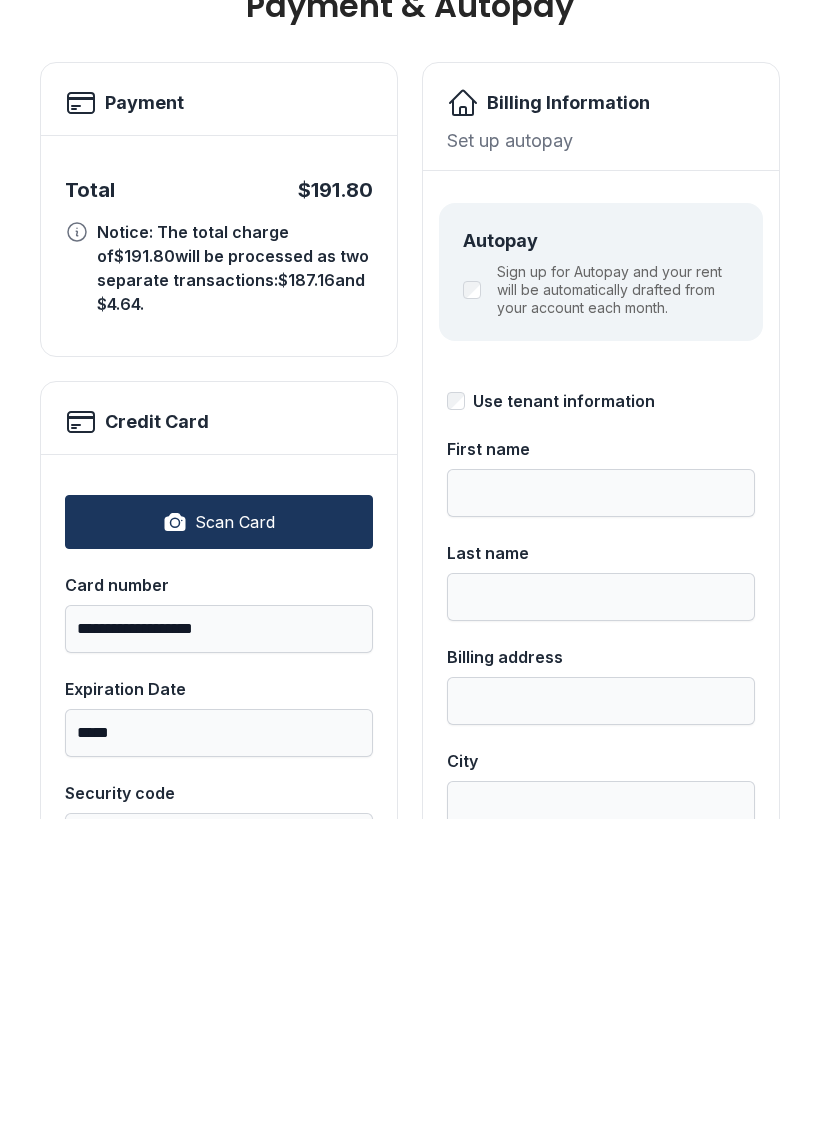 type on "******" 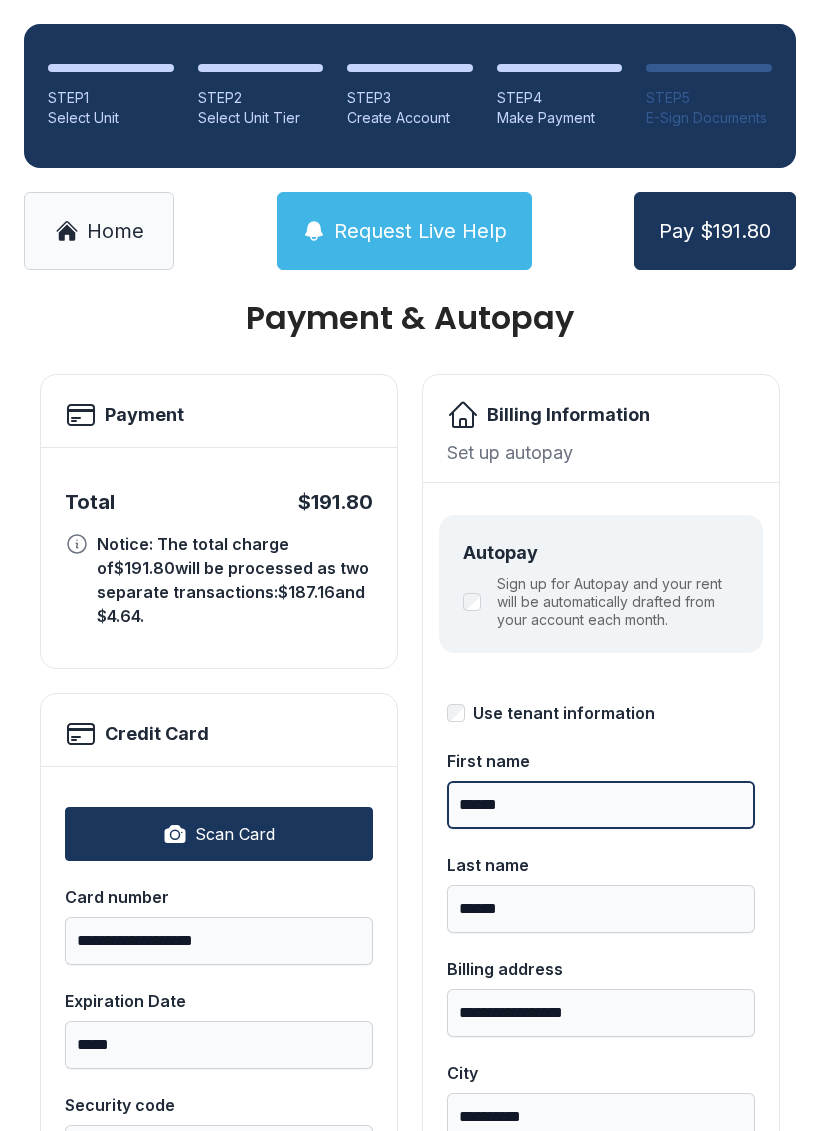 click on "******" at bounding box center (601, 805) 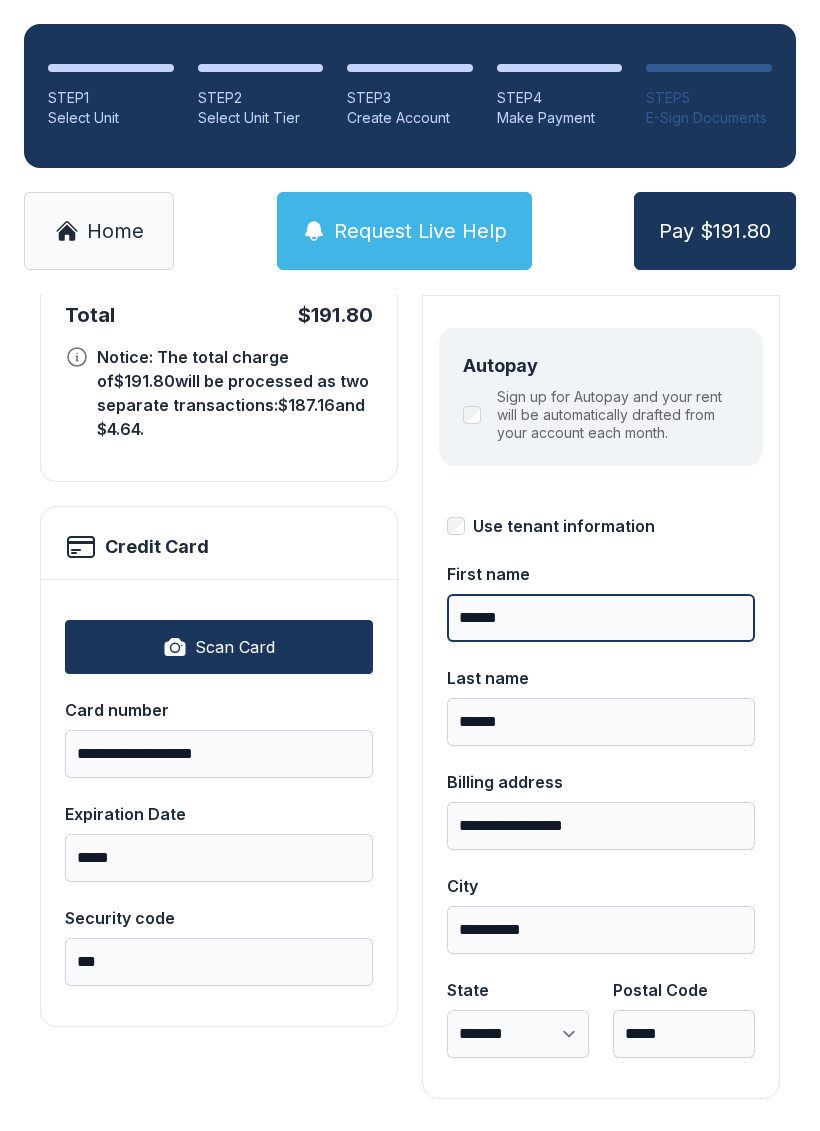 scroll, scrollTop: 218, scrollLeft: 0, axis: vertical 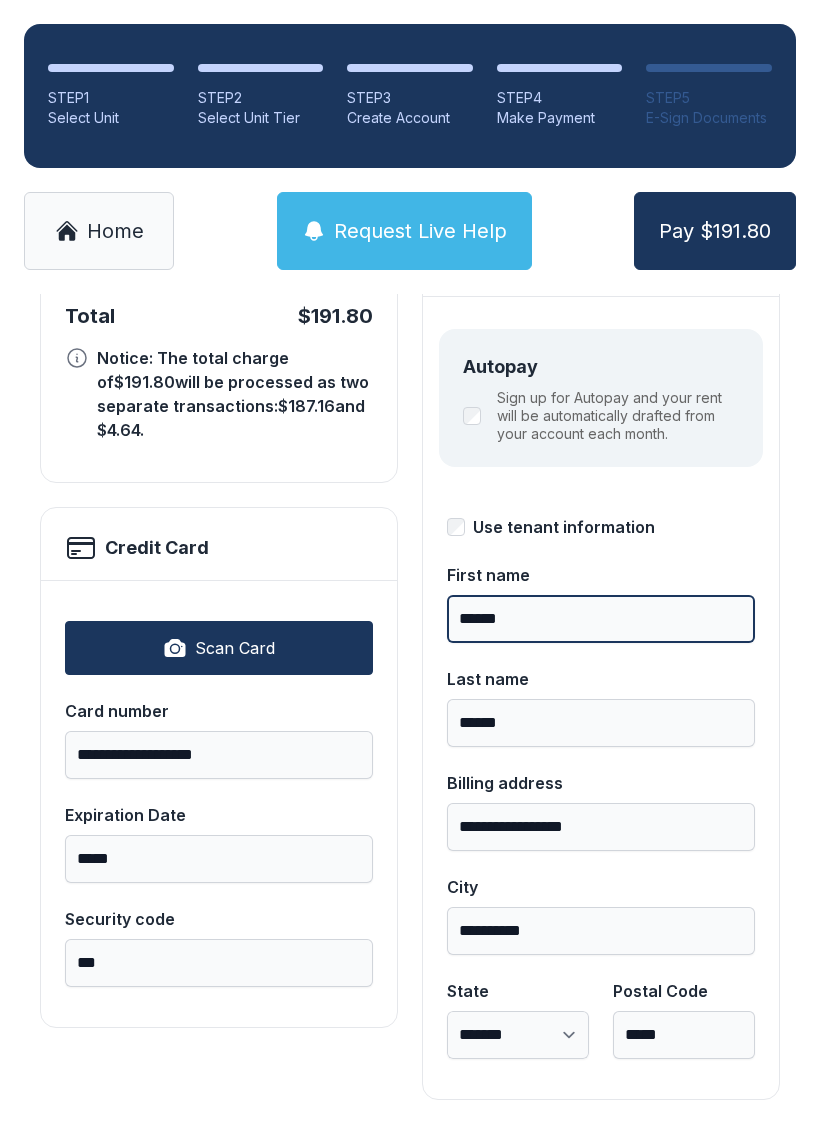 click on "Pay $191.80" at bounding box center [715, 231] 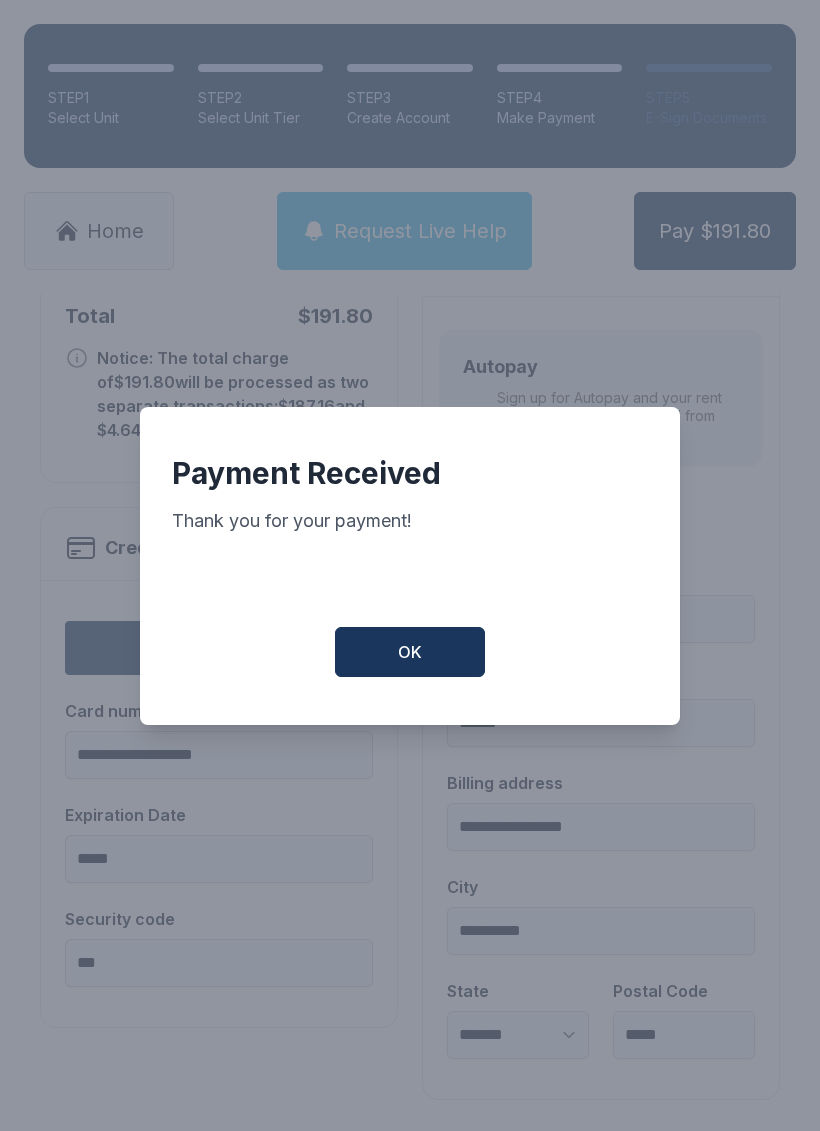 click on "OK" at bounding box center [410, 652] 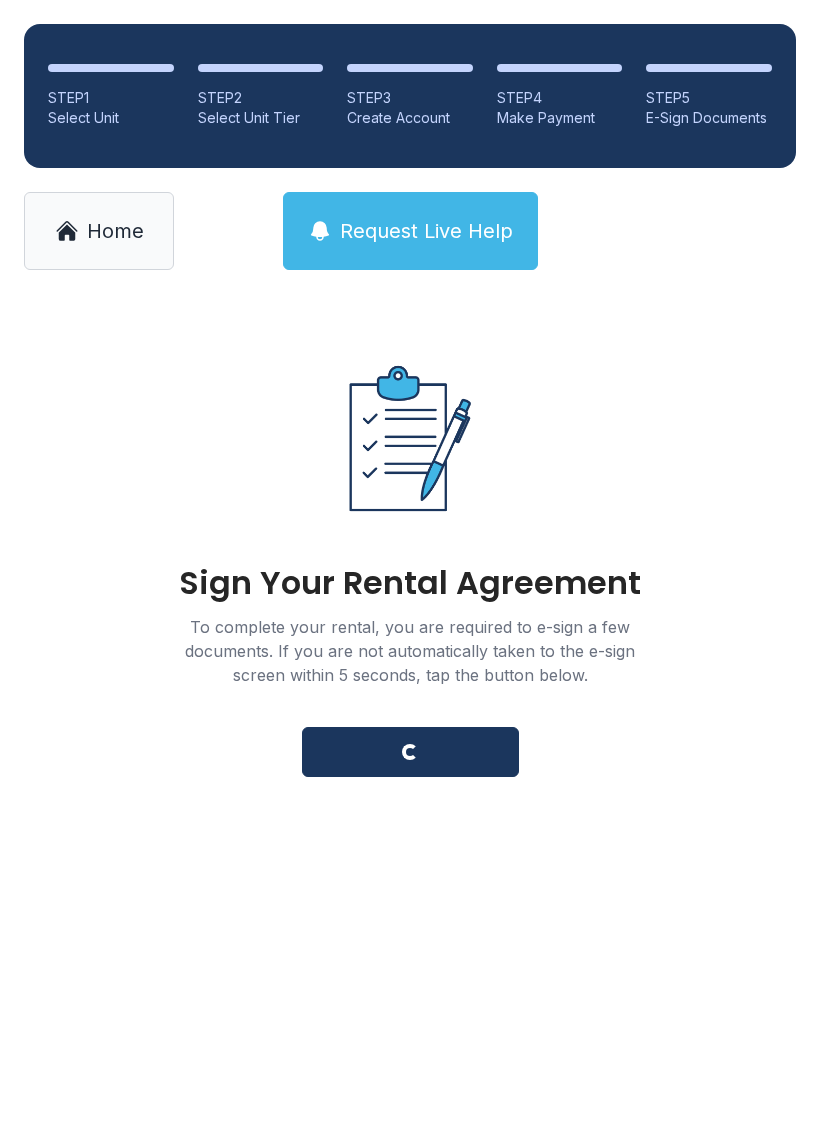 scroll, scrollTop: 0, scrollLeft: 0, axis: both 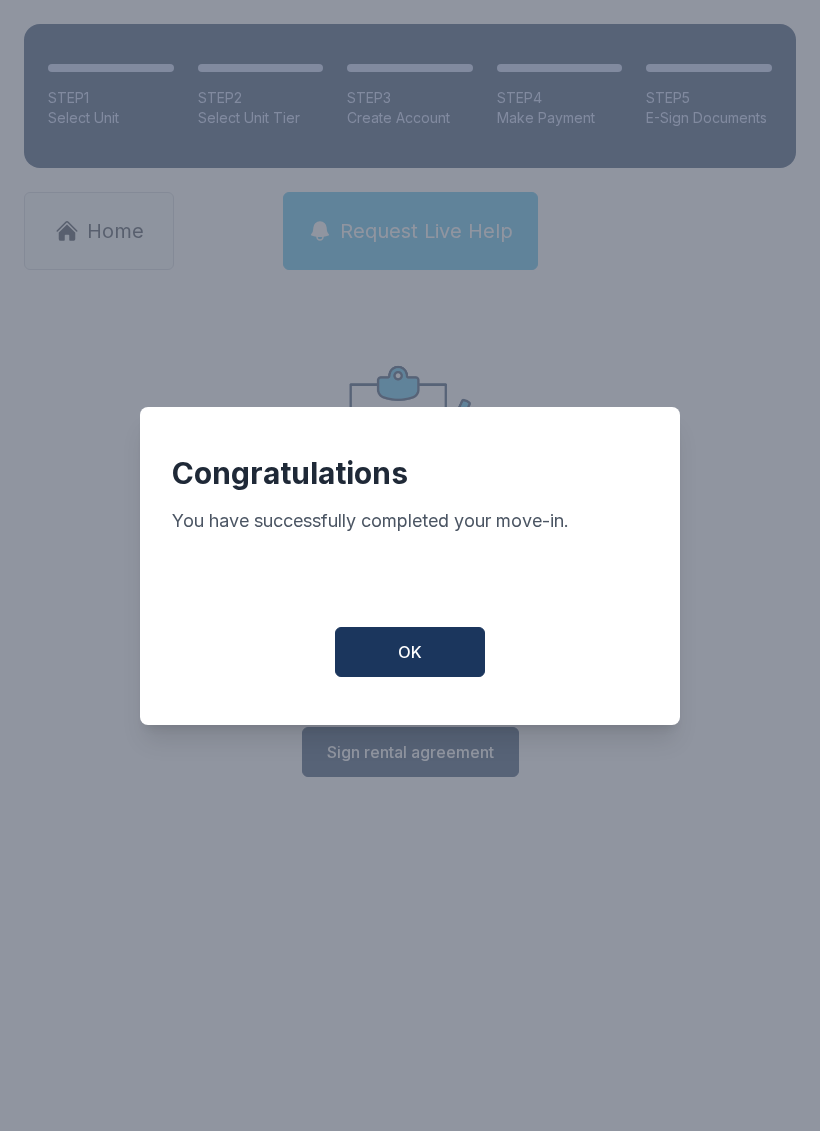 click on "OK" at bounding box center [410, 652] 